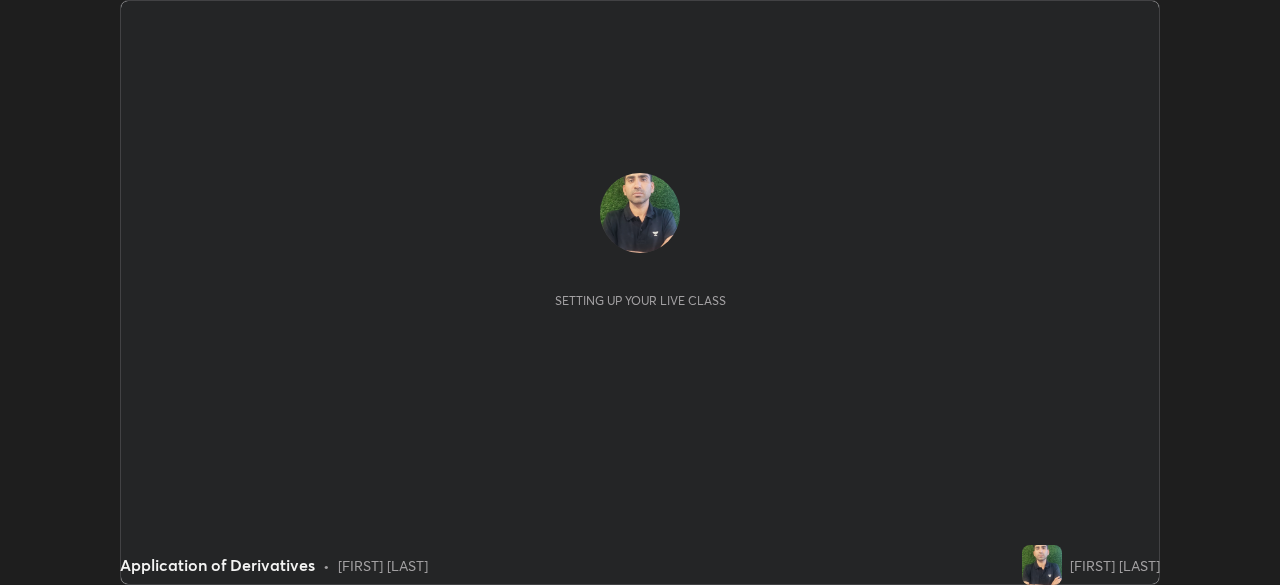 scroll, scrollTop: 0, scrollLeft: 0, axis: both 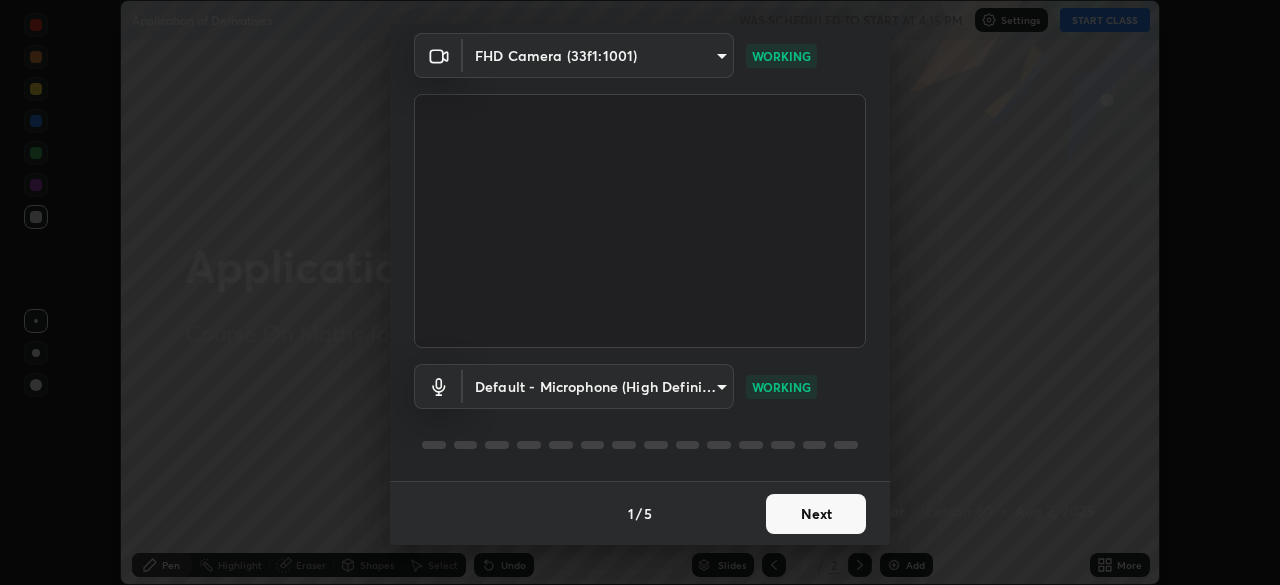 click on "Next" at bounding box center [816, 514] 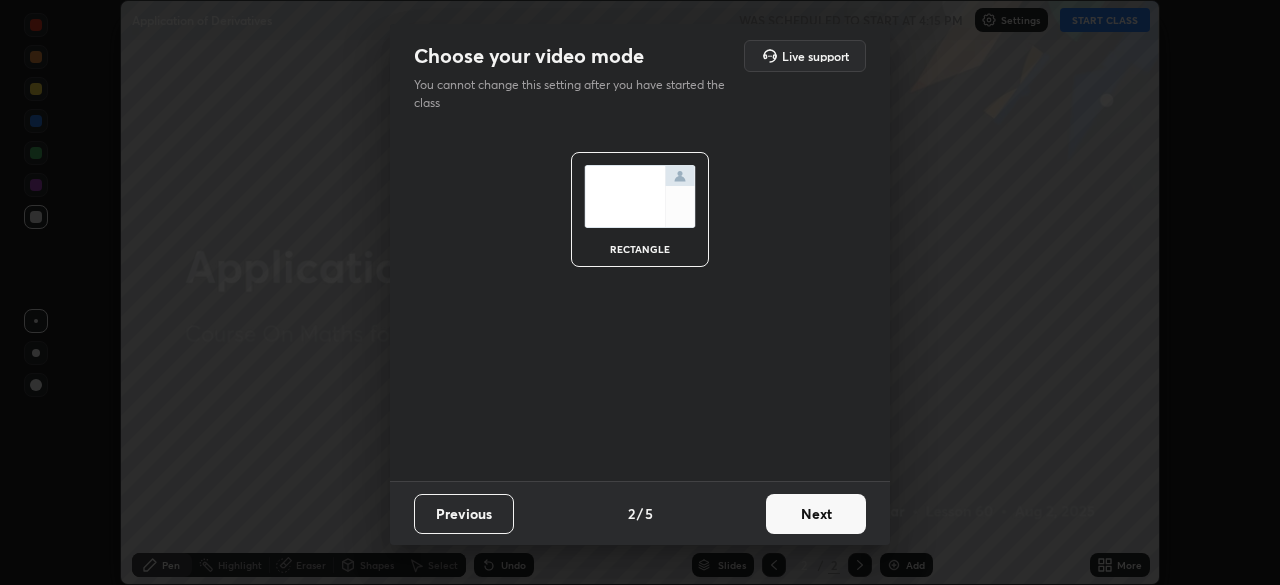 scroll, scrollTop: 0, scrollLeft: 0, axis: both 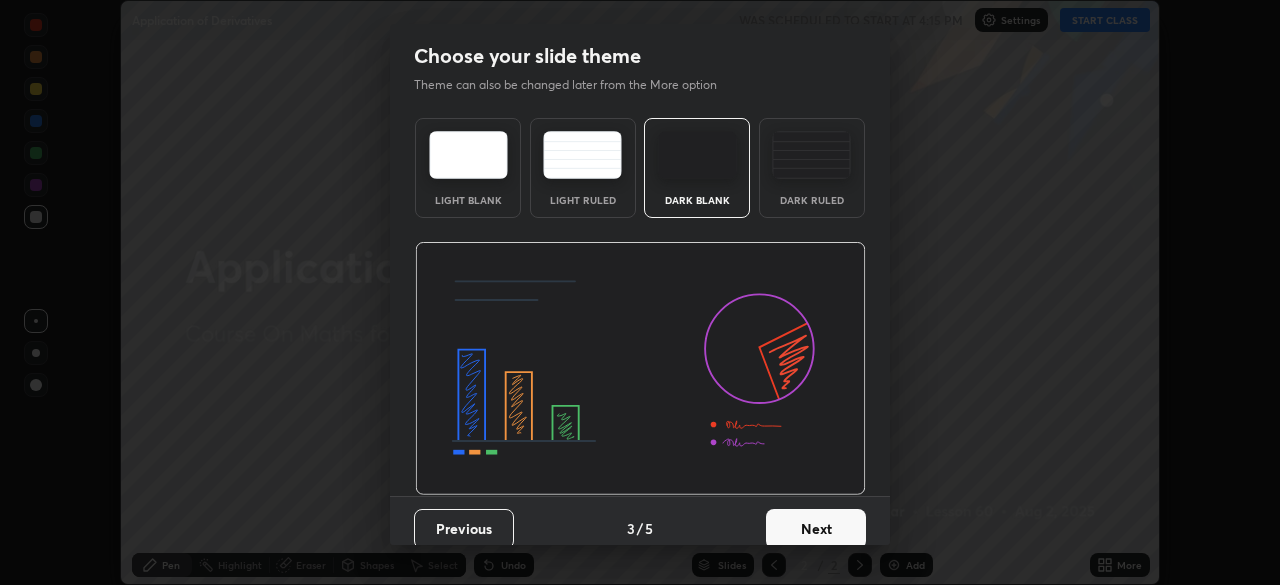 click on "Next" at bounding box center (816, 529) 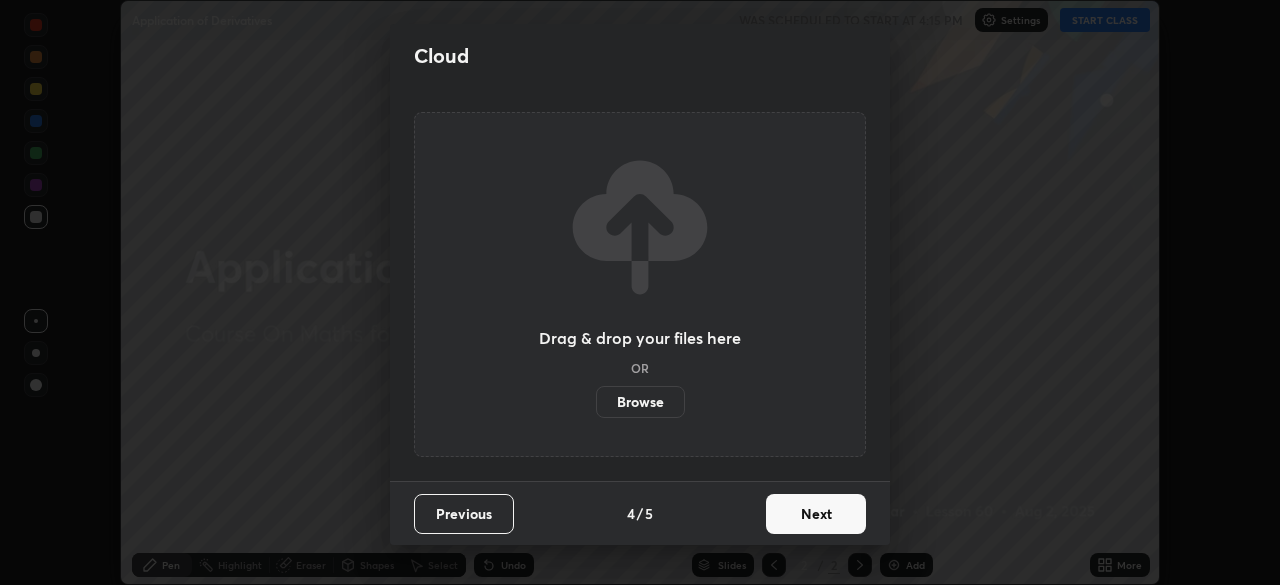 click on "Next" at bounding box center (816, 514) 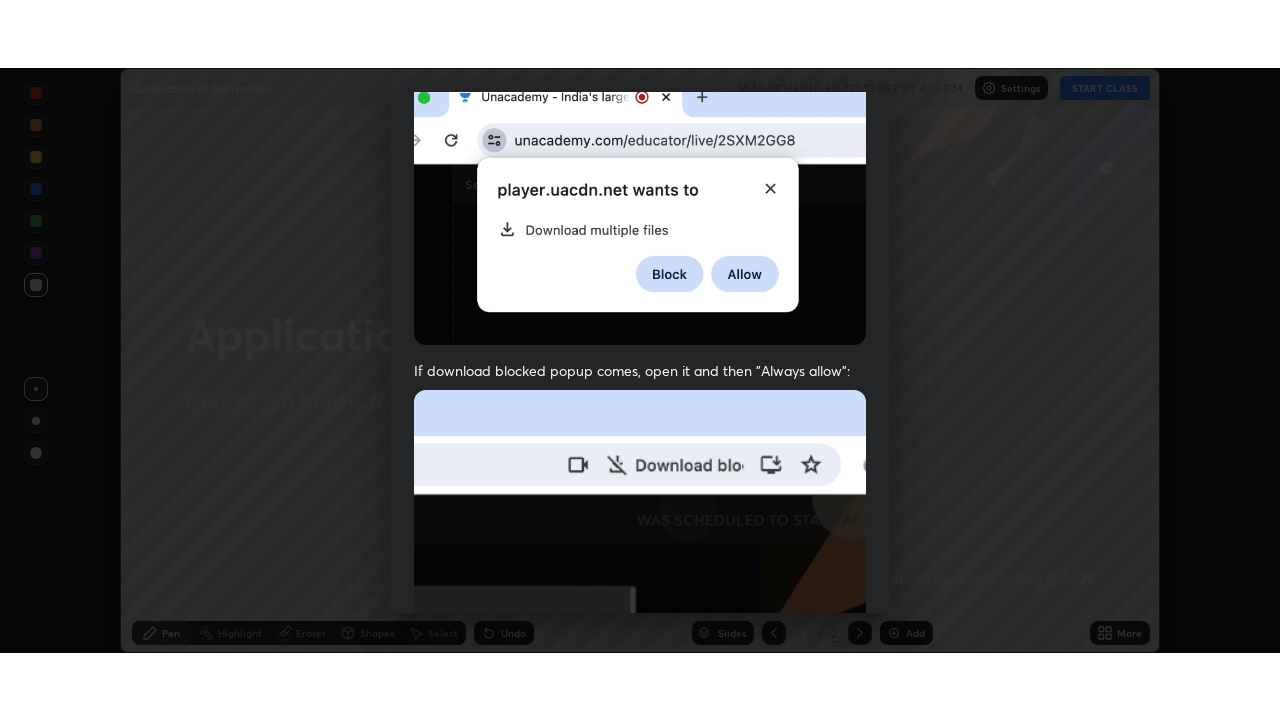 scroll, scrollTop: 479, scrollLeft: 0, axis: vertical 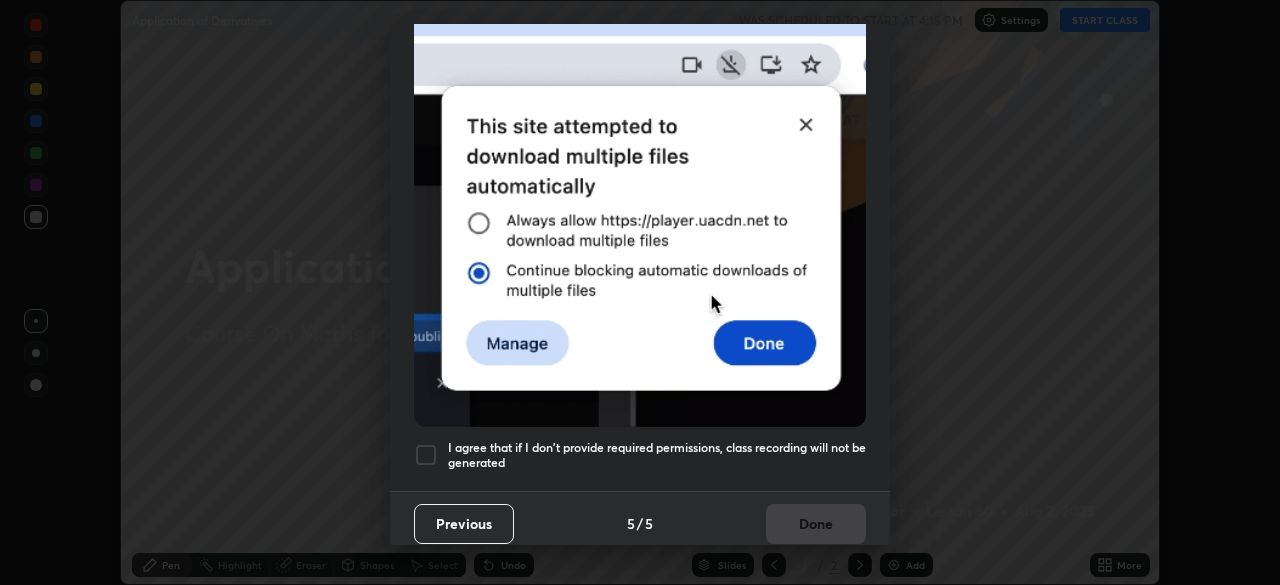click on "I agree that if I don't provide required permissions, class recording will not be generated" at bounding box center (657, 455) 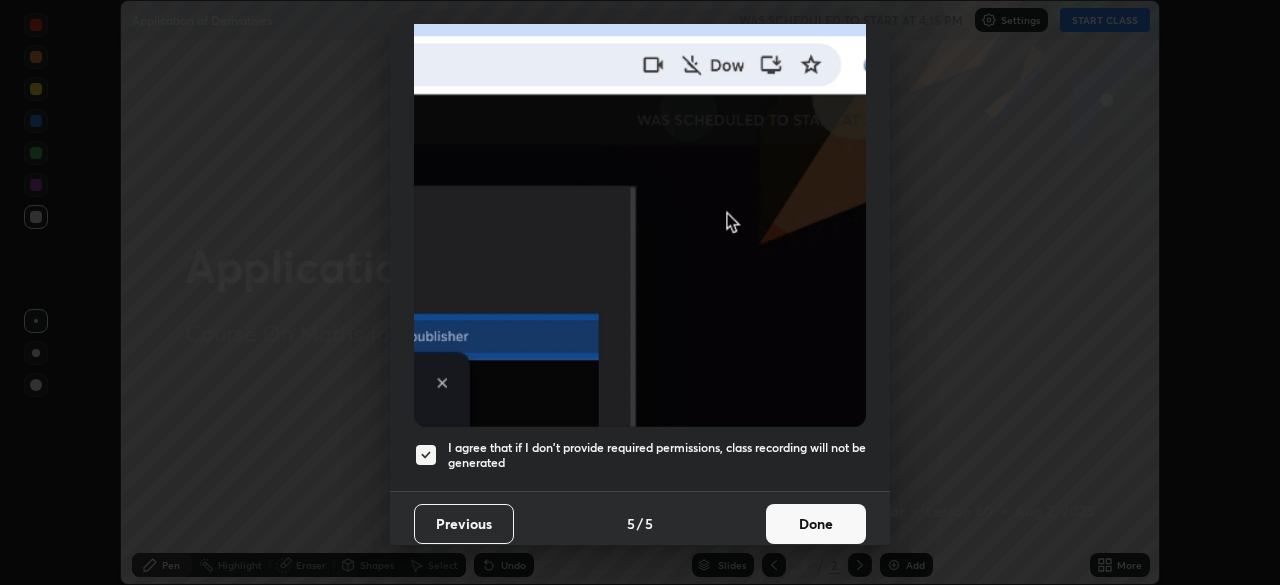 click on "Done" at bounding box center (816, 524) 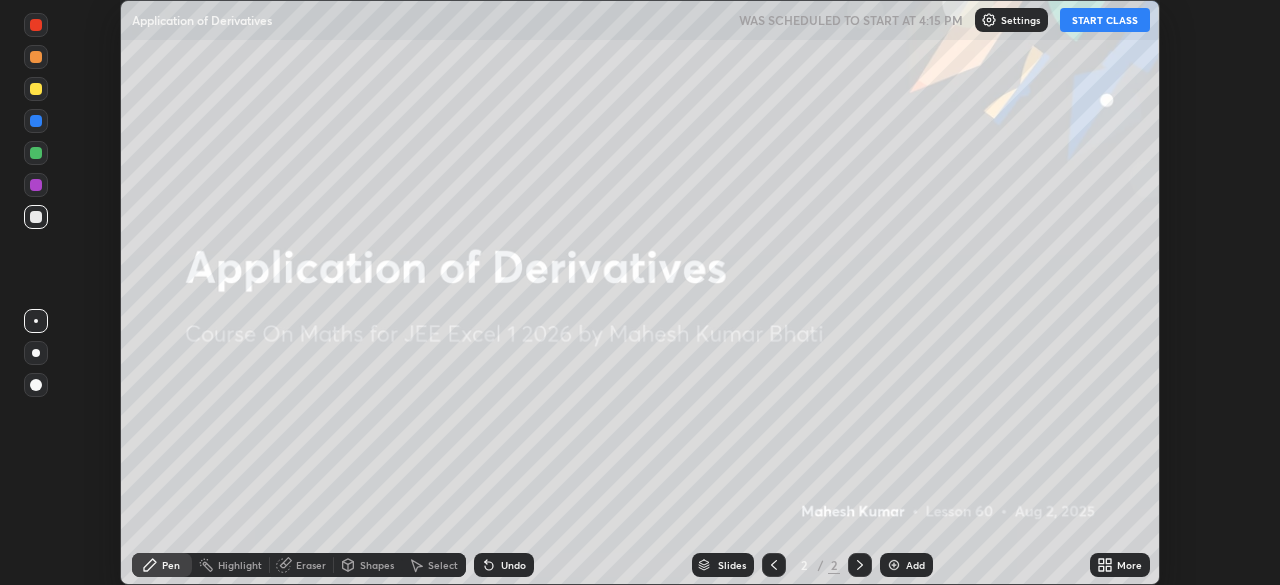 click on "START CLASS" at bounding box center (1105, 20) 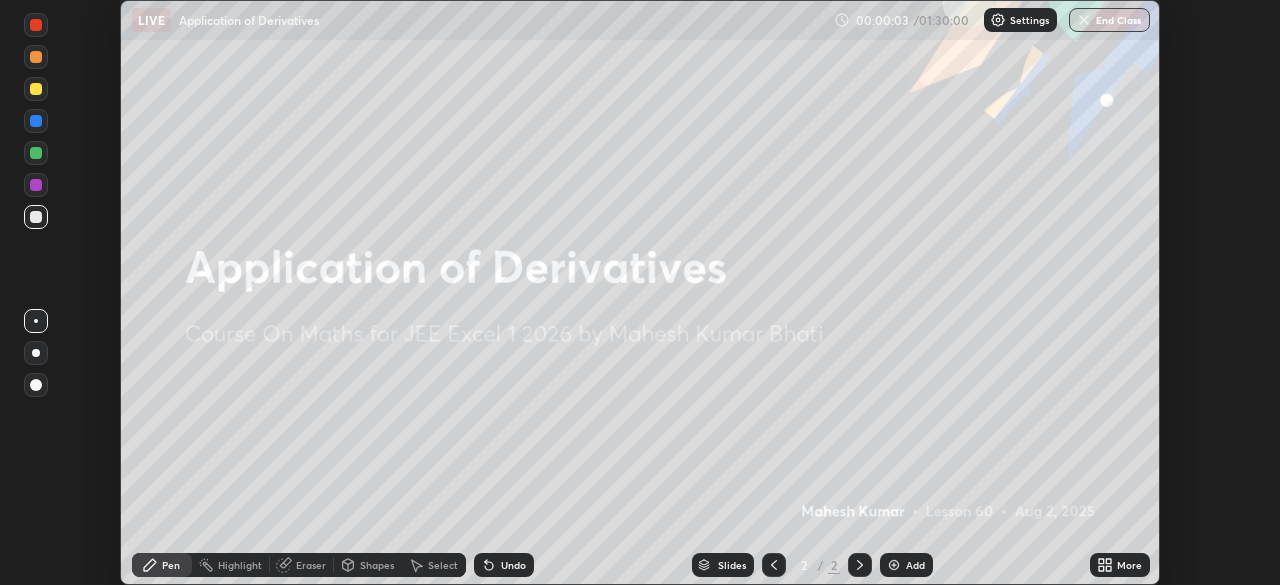 click at bounding box center (894, 565) 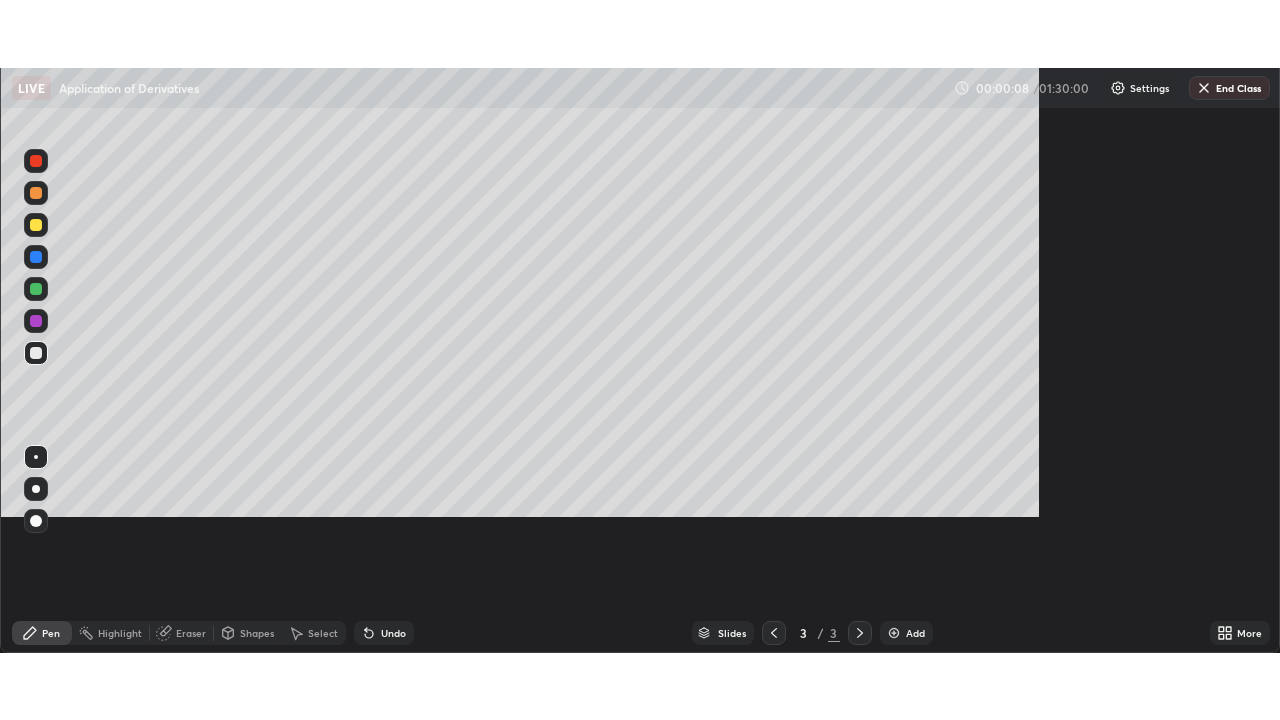 scroll, scrollTop: 99280, scrollLeft: 98720, axis: both 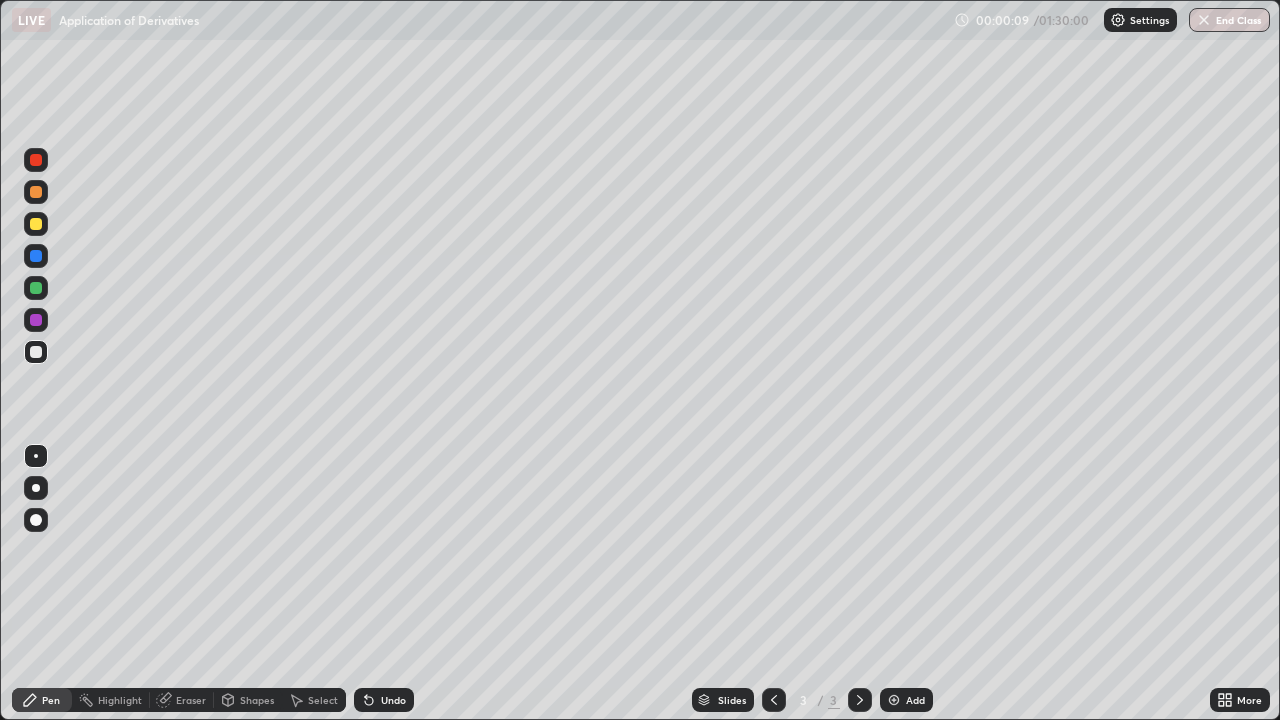 click at bounding box center [36, 352] 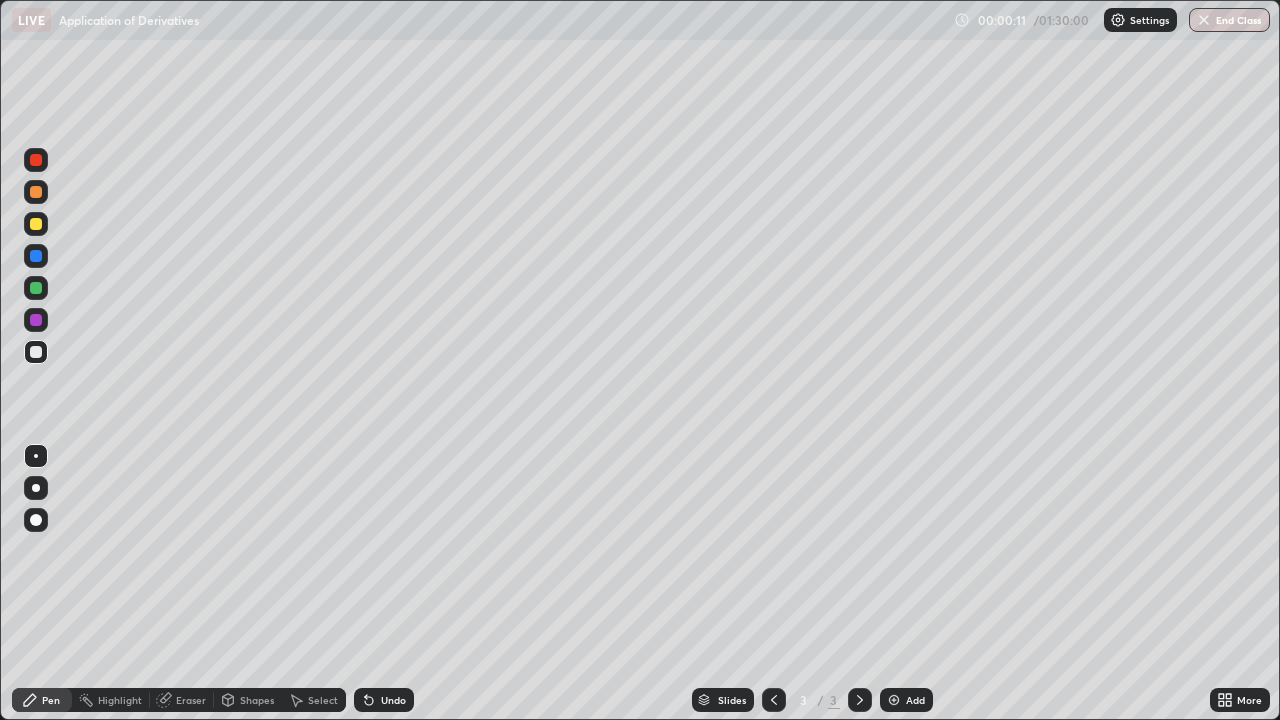 click on "Eraser" at bounding box center [191, 700] 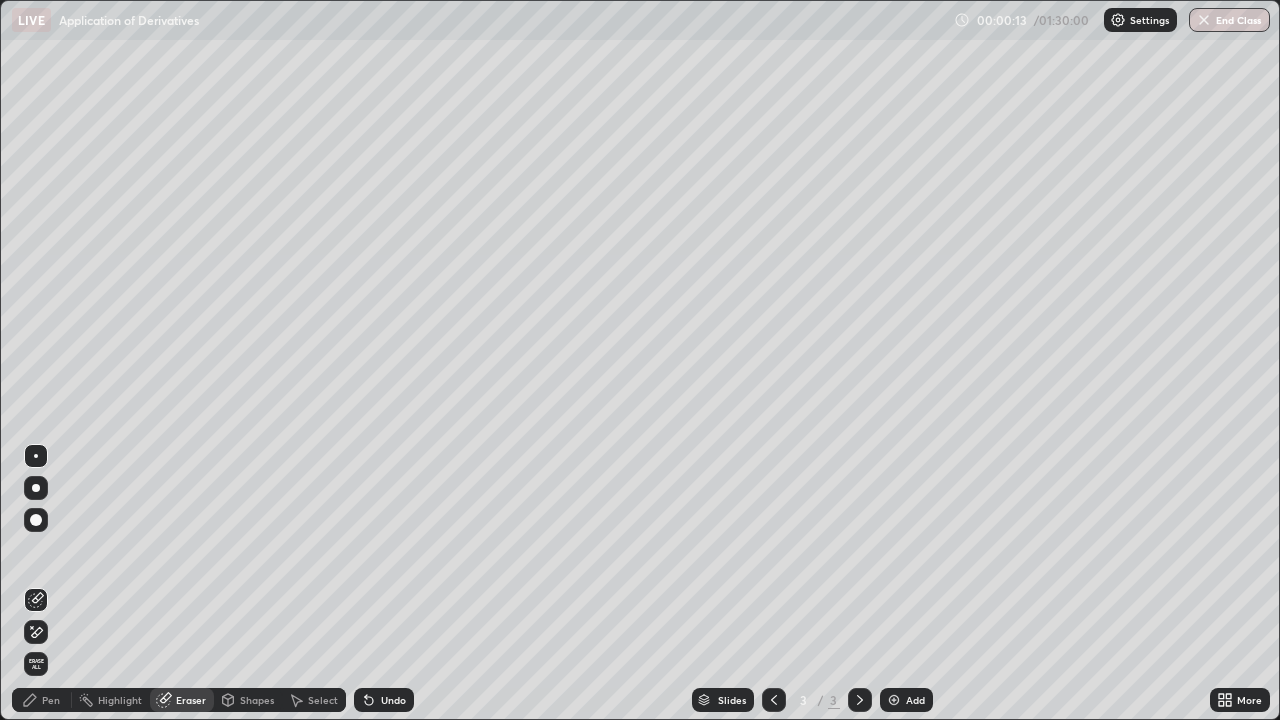 click on "Pen" at bounding box center (42, 700) 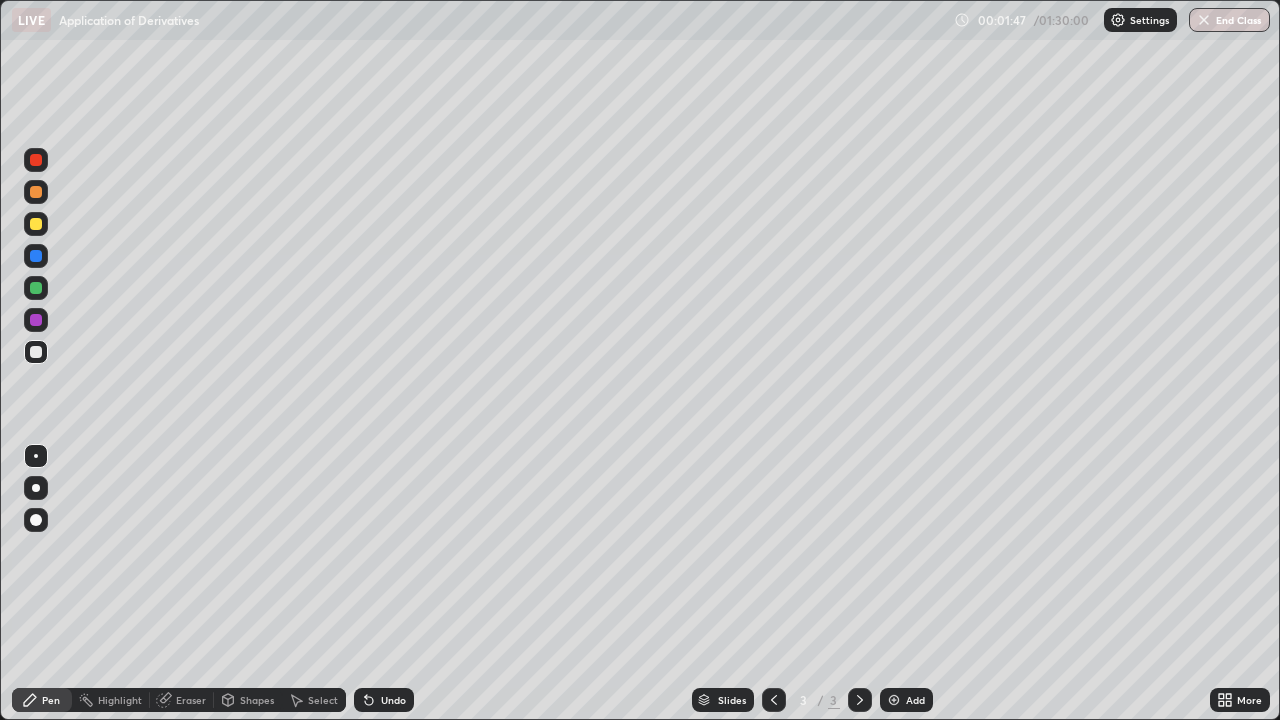click at bounding box center (36, 224) 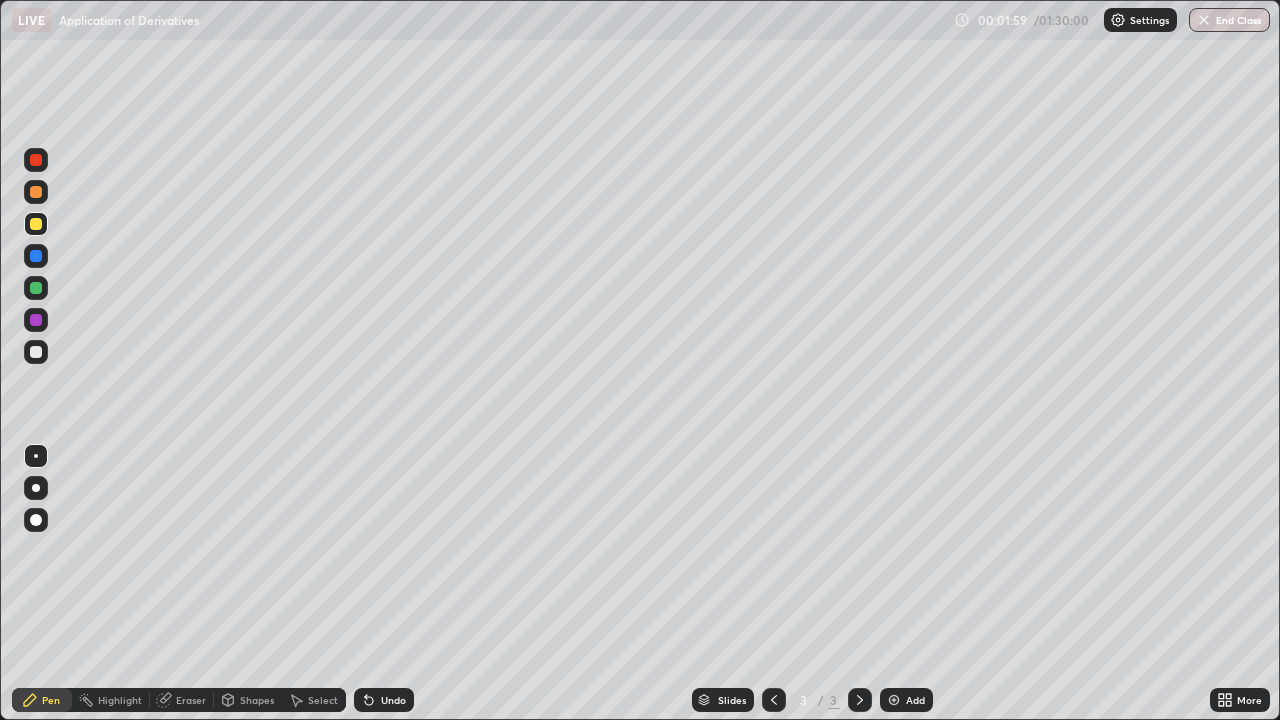 click 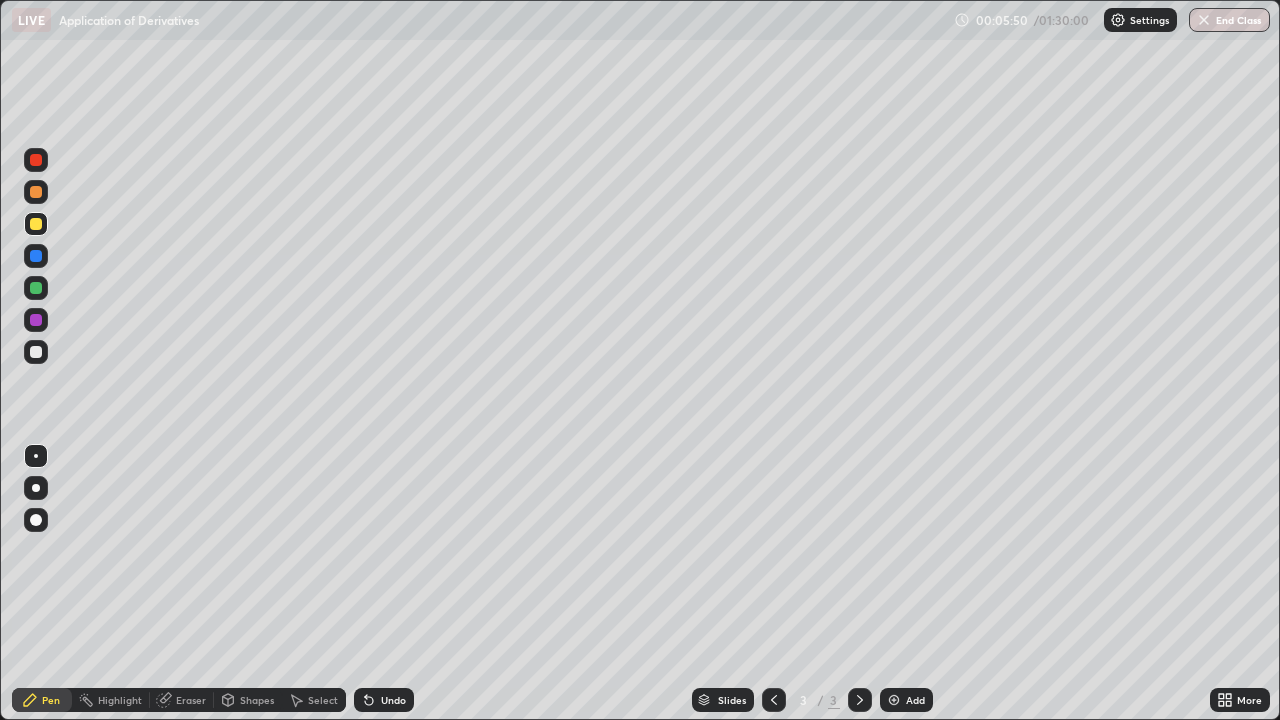 click at bounding box center (36, 352) 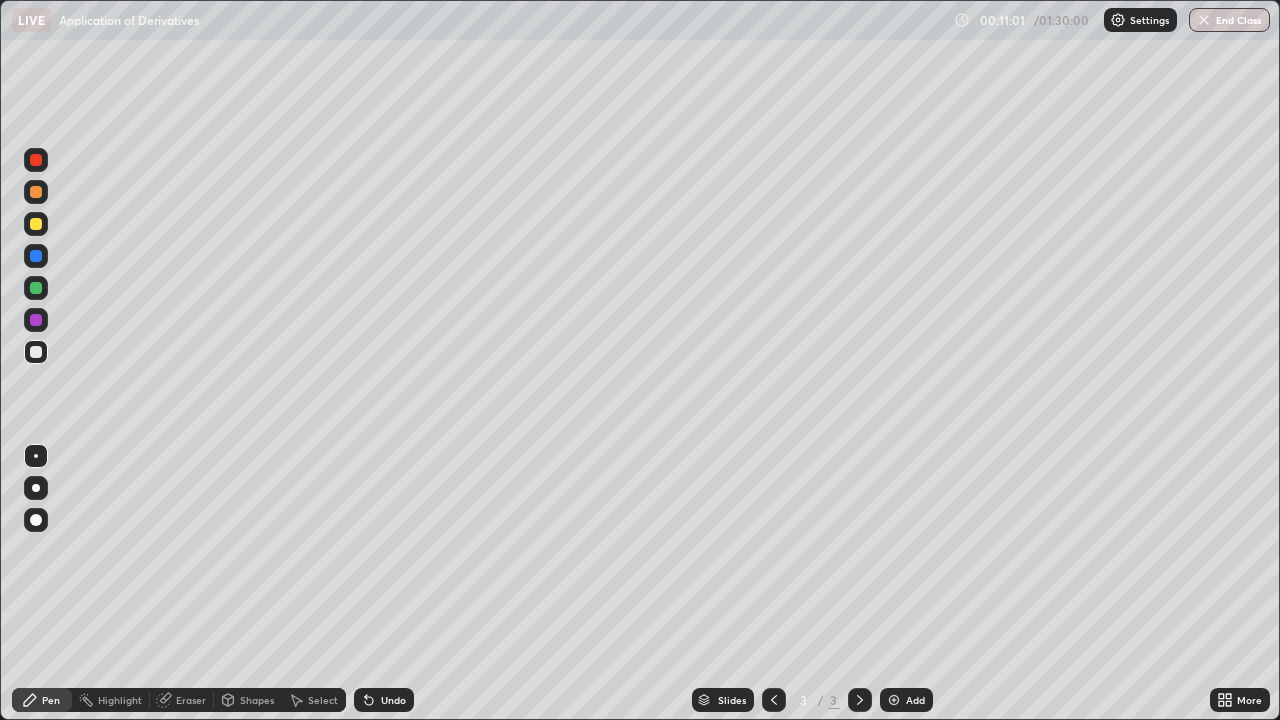 click at bounding box center (894, 700) 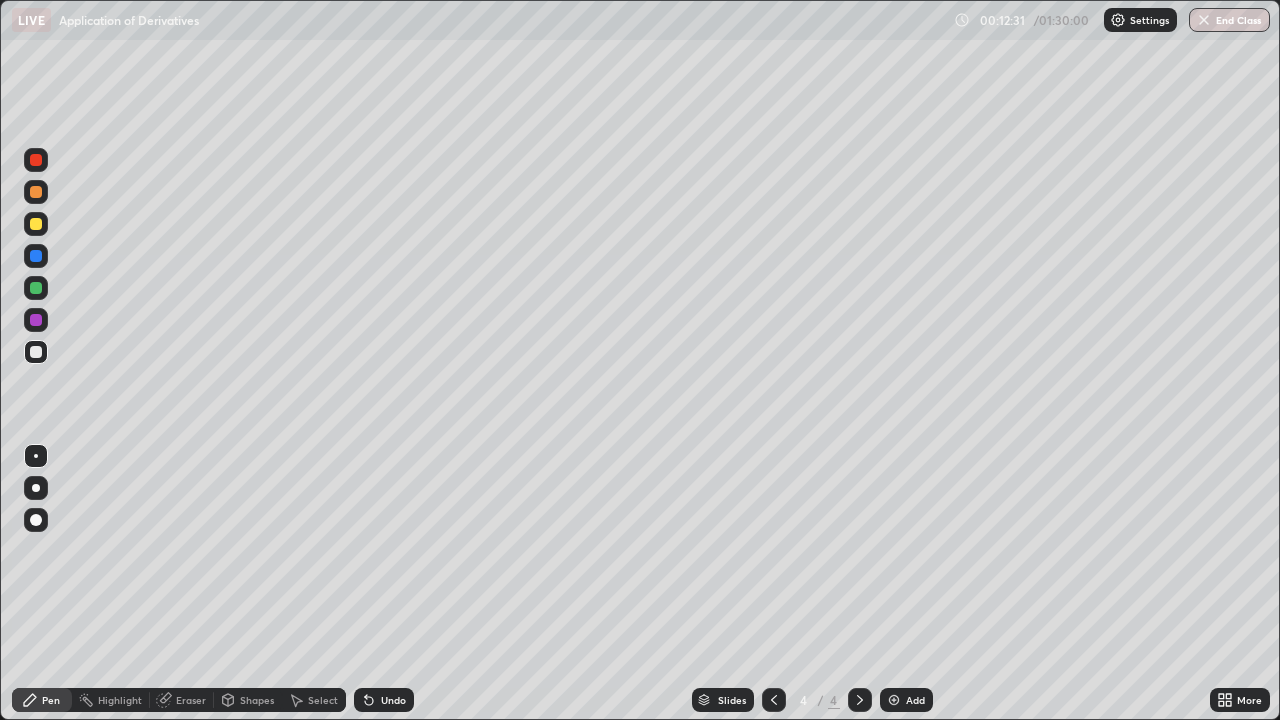 click at bounding box center (36, 224) 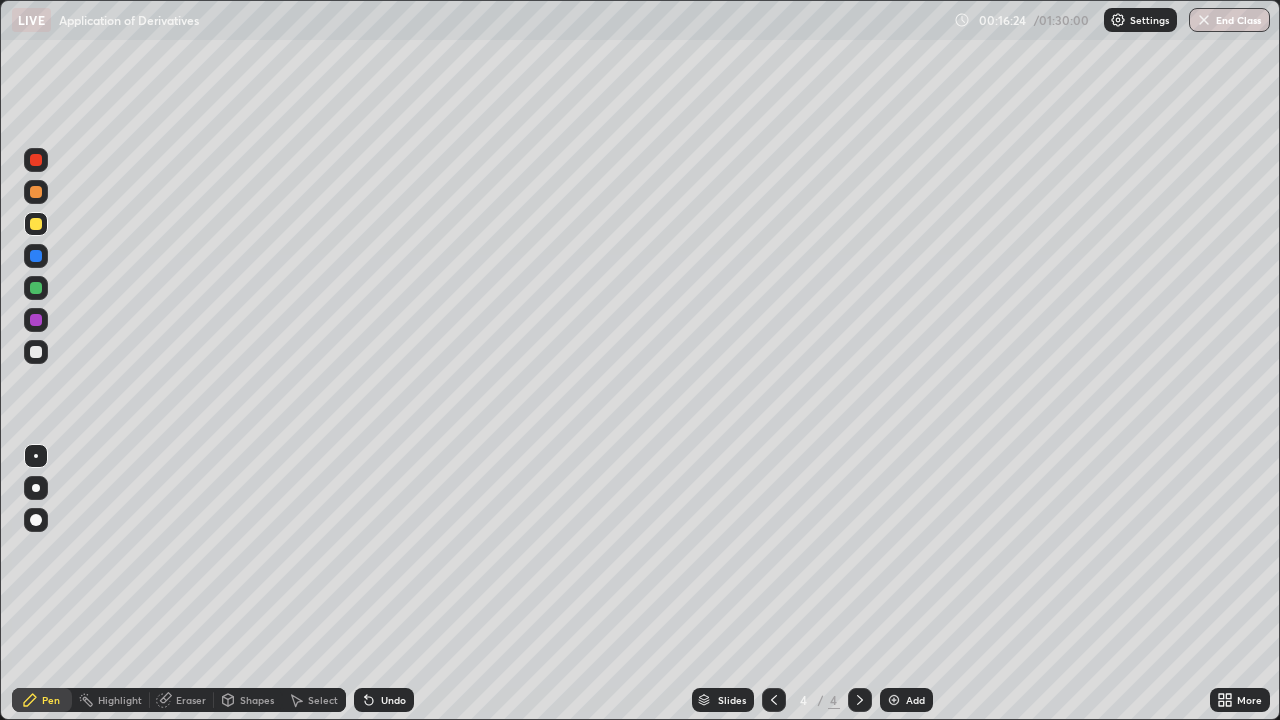 click on "Eraser" at bounding box center [191, 700] 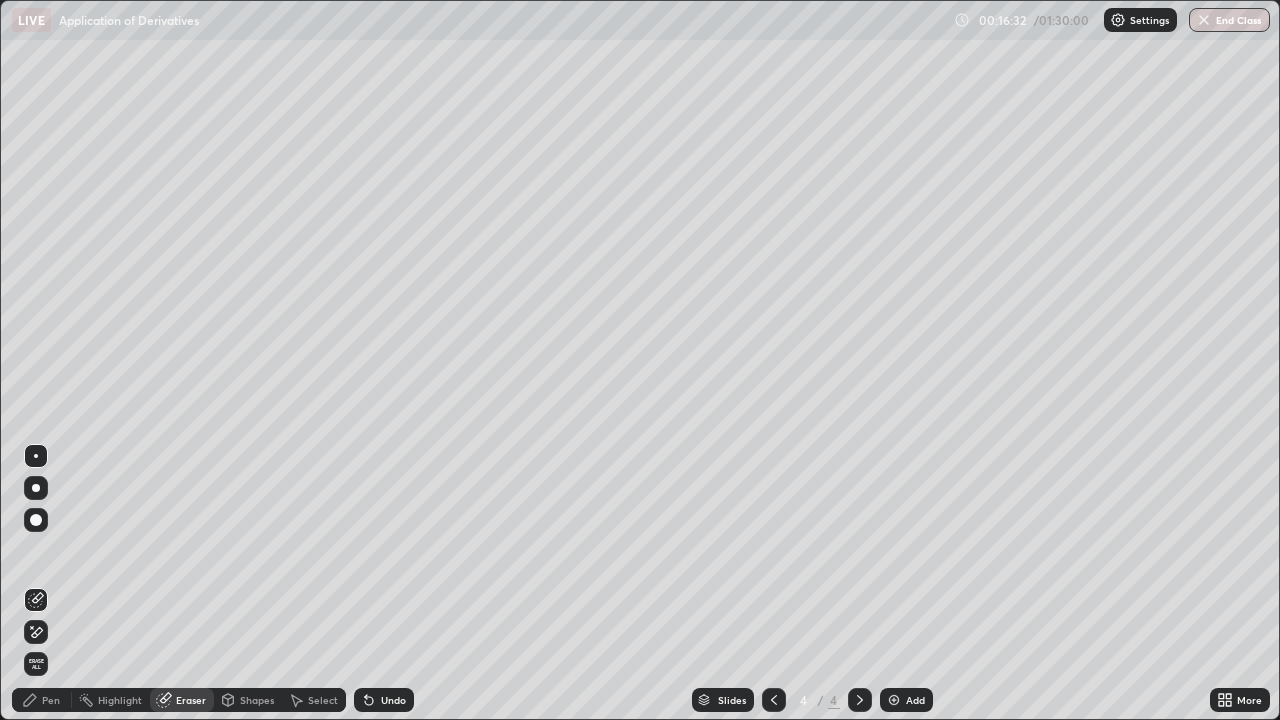 click on "Pen" at bounding box center (51, 700) 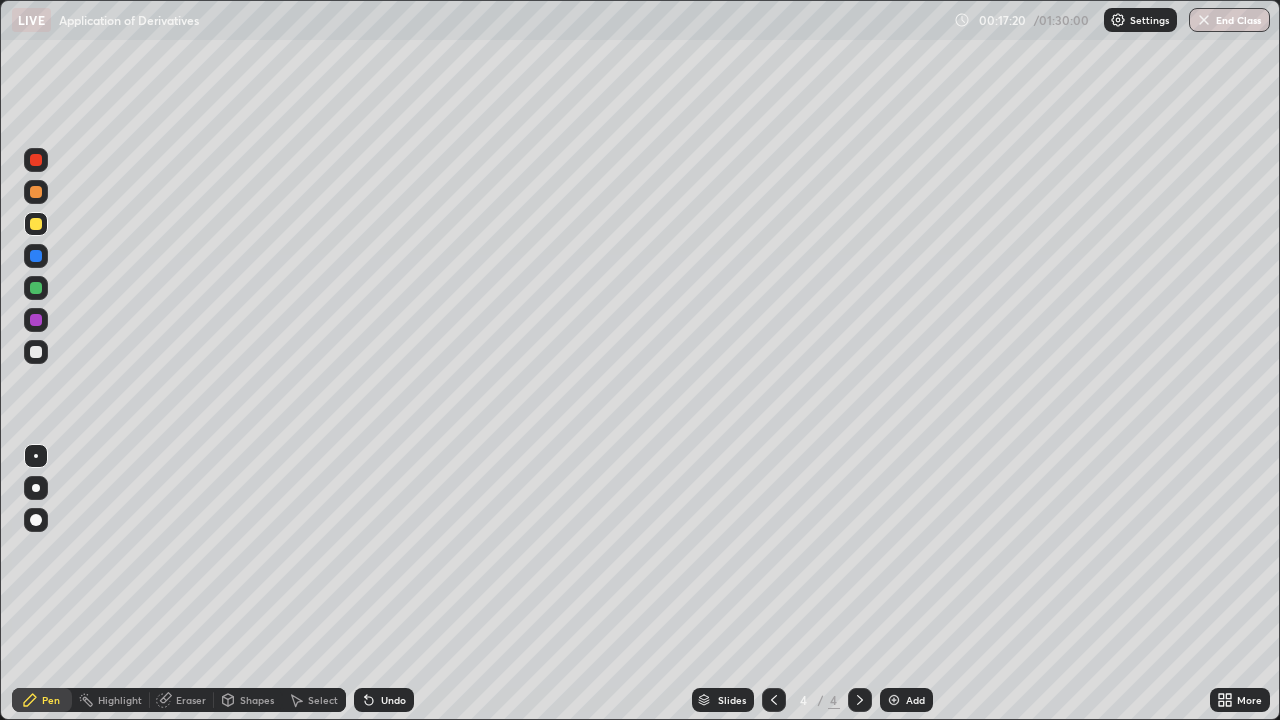 click at bounding box center [36, 224] 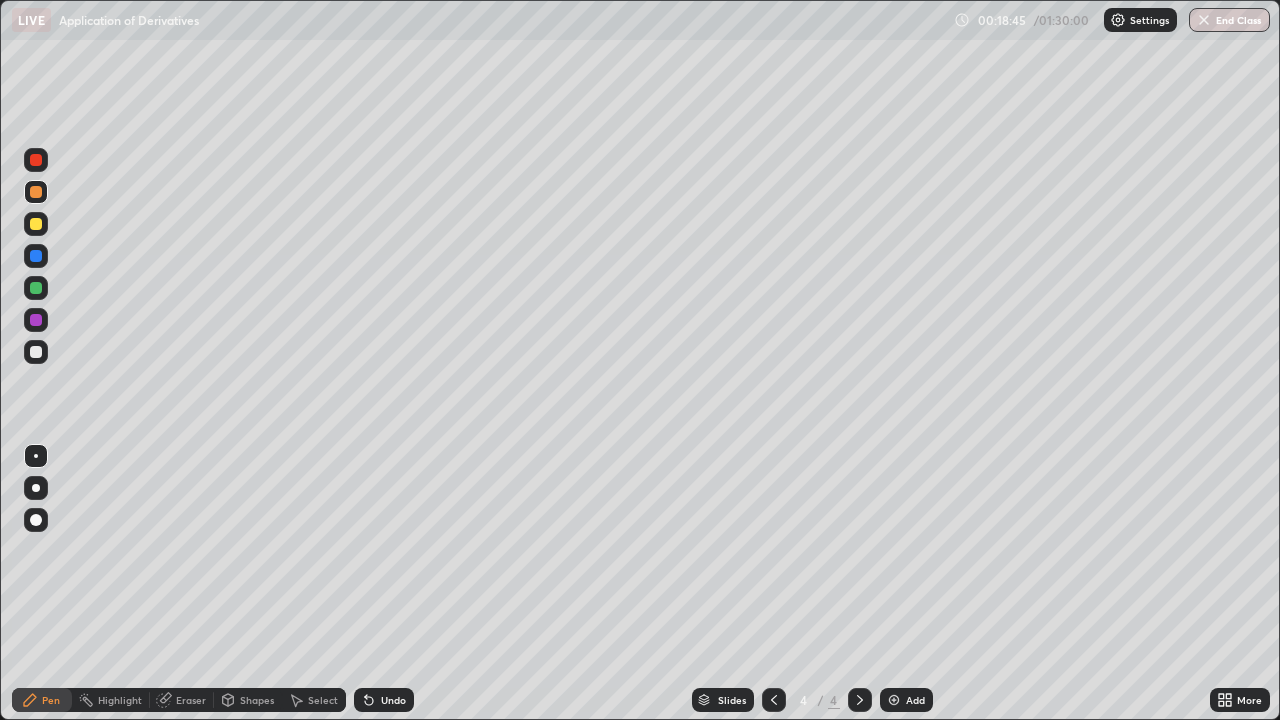 click at bounding box center [894, 700] 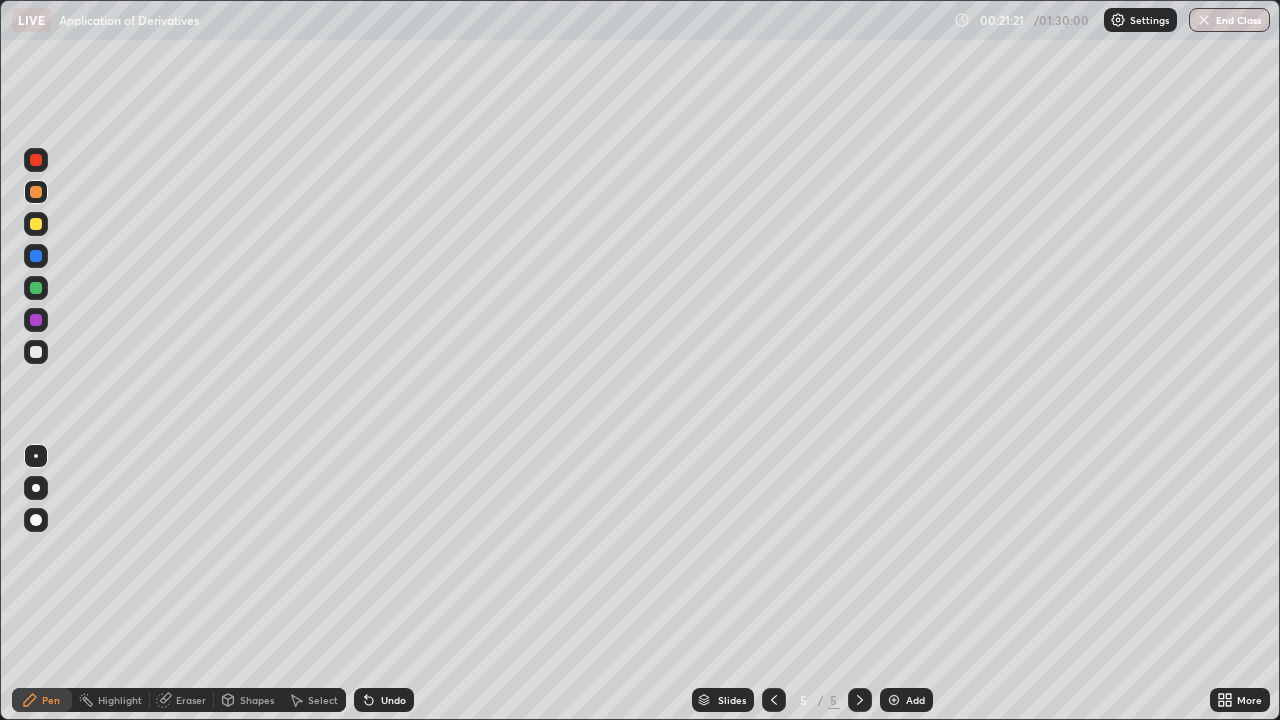 click at bounding box center (36, 352) 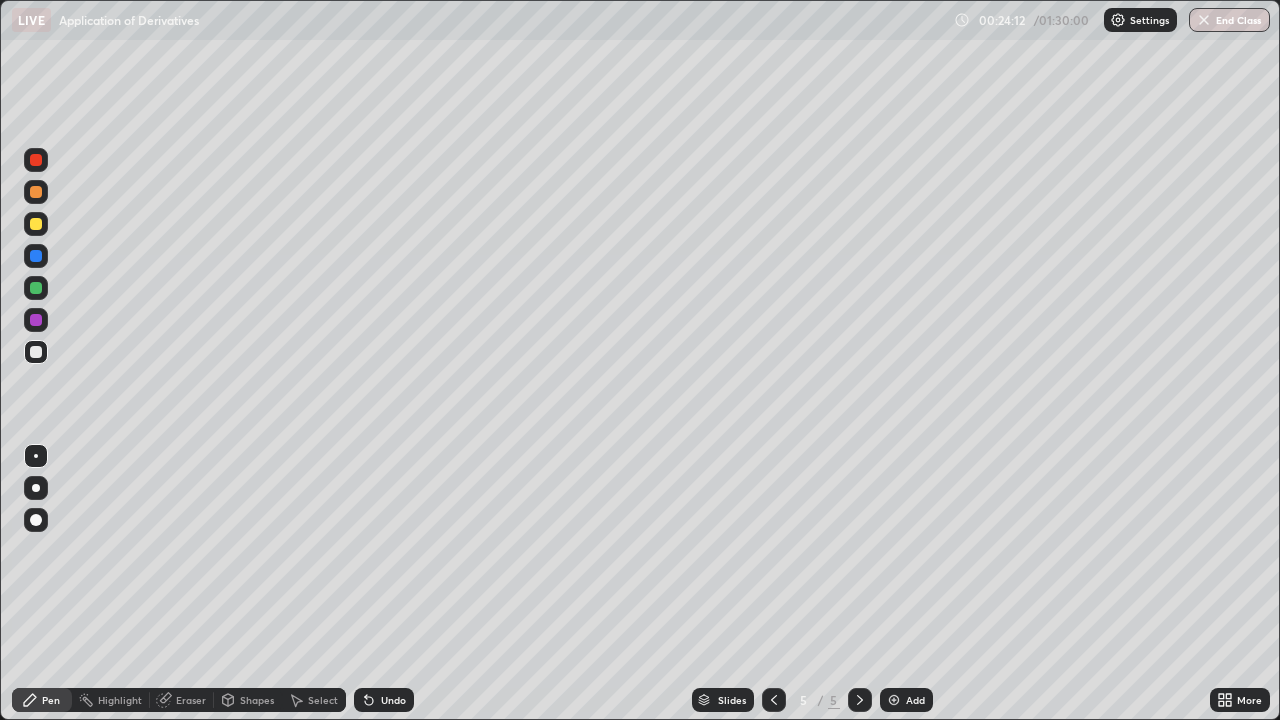 click at bounding box center [894, 700] 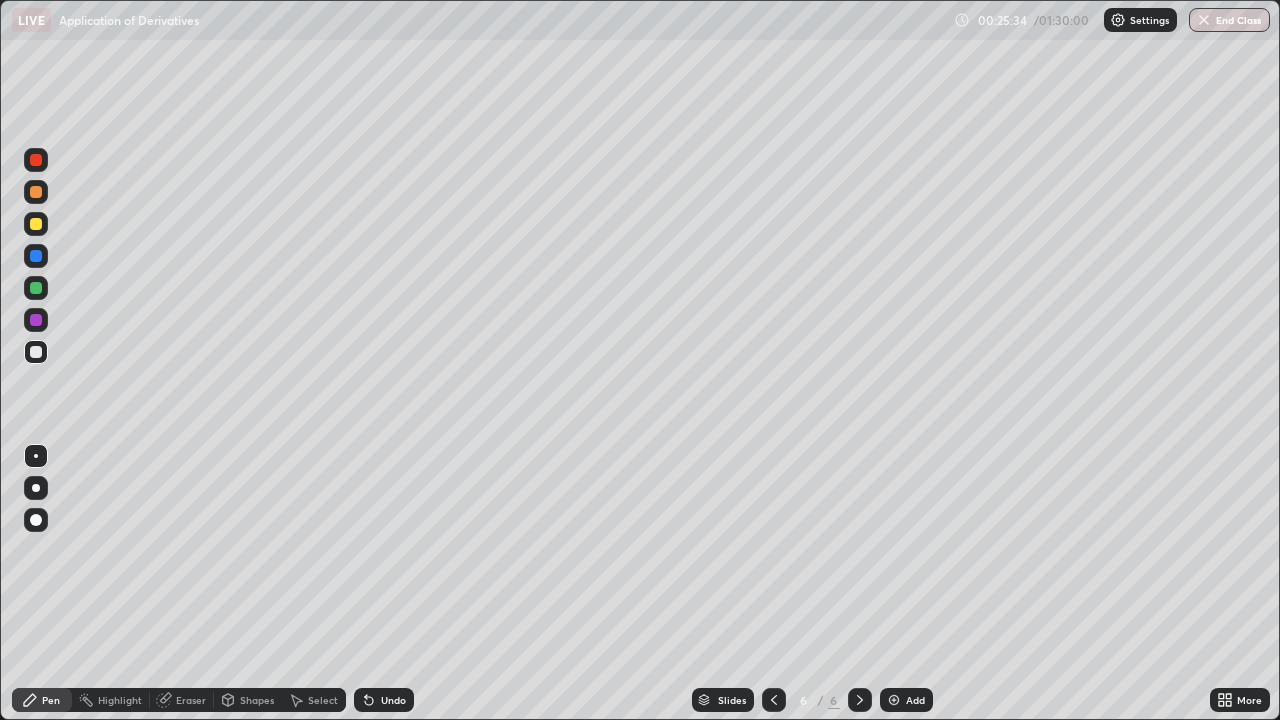 click at bounding box center (36, 224) 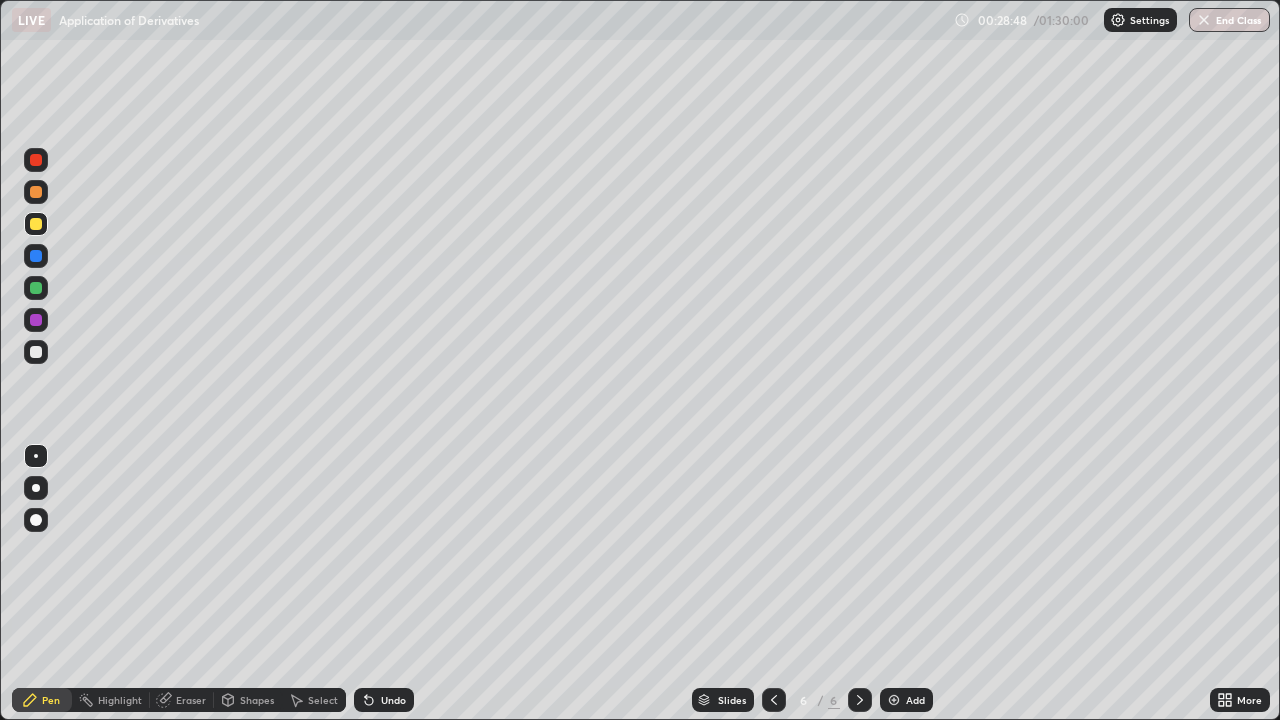 click at bounding box center [36, 352] 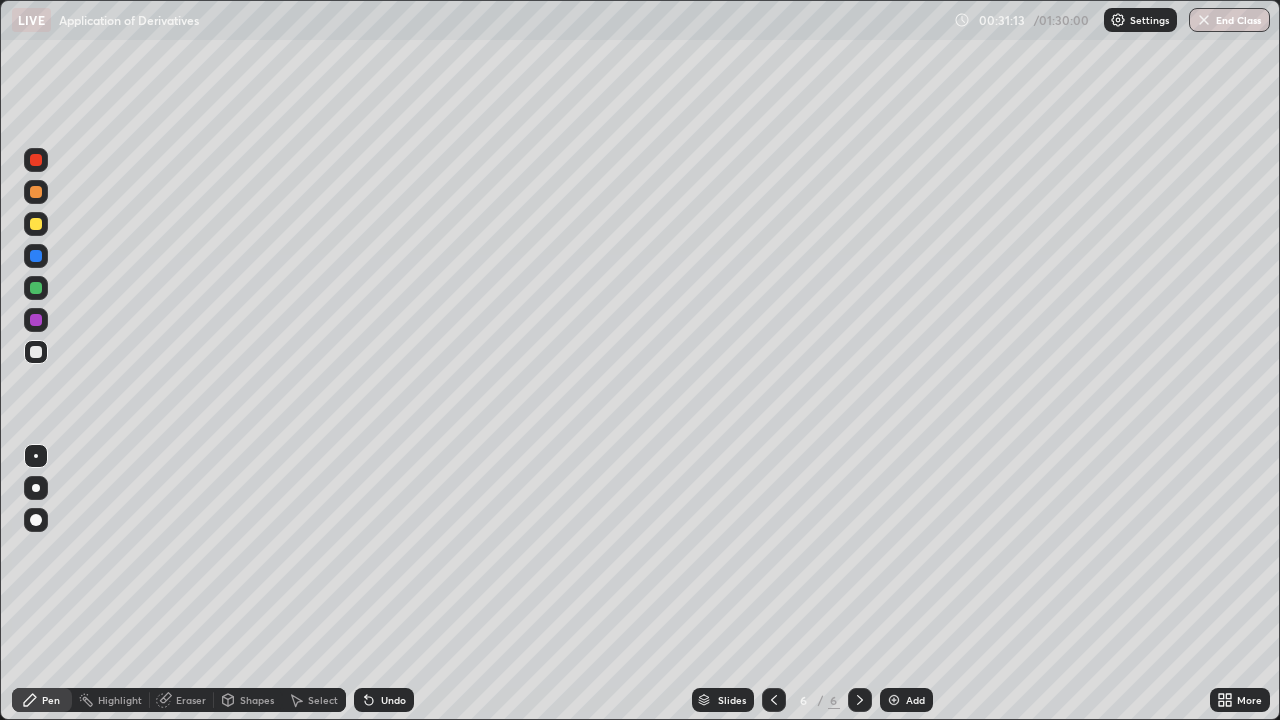 click at bounding box center (894, 700) 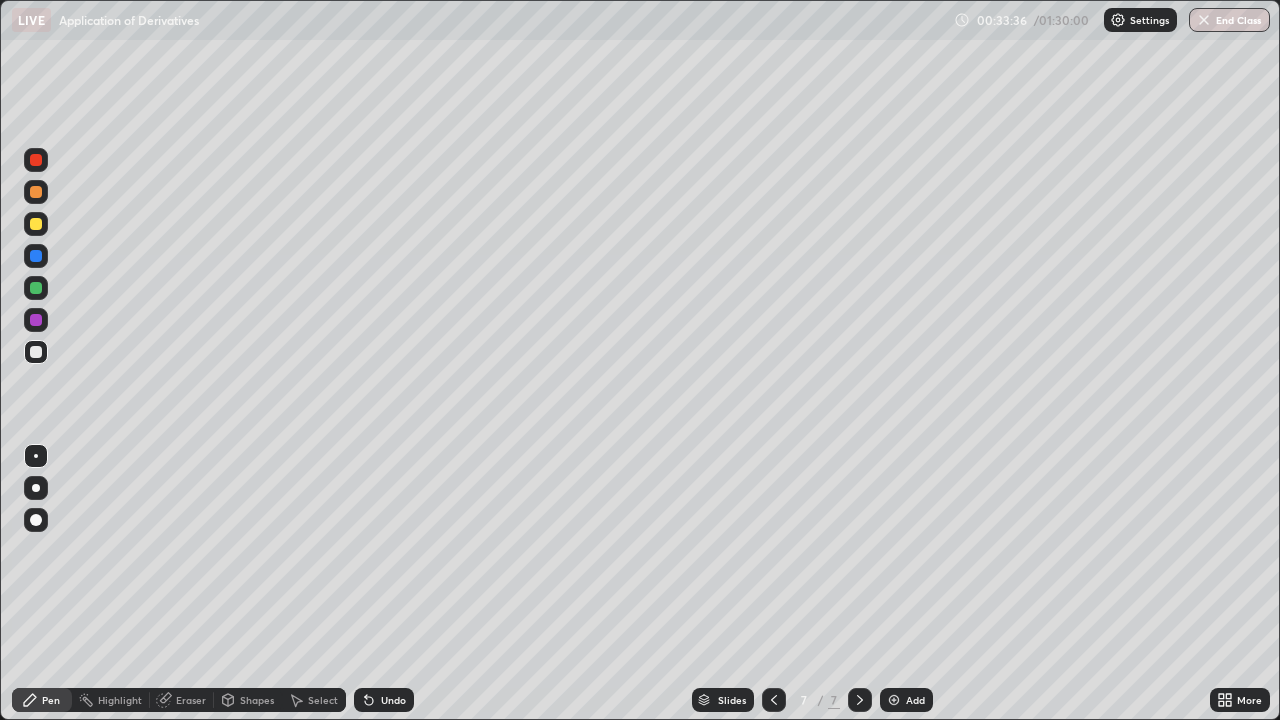 click 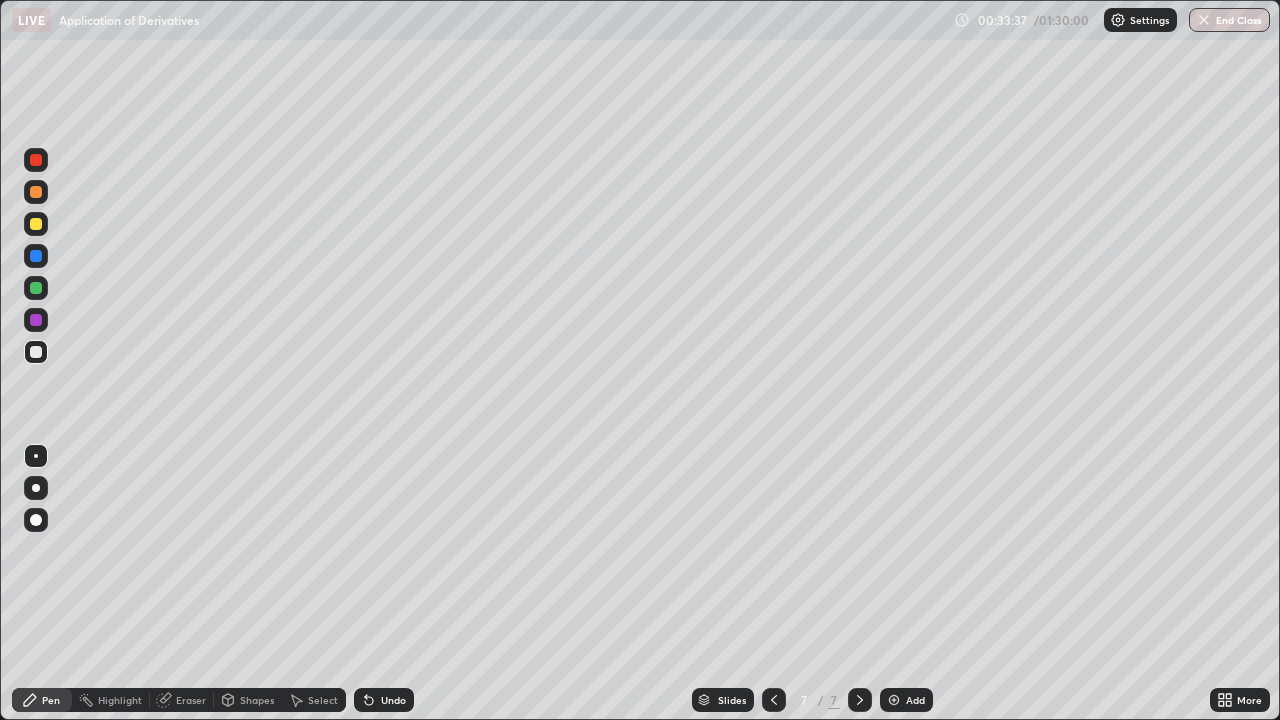 click on "Undo" at bounding box center (384, 700) 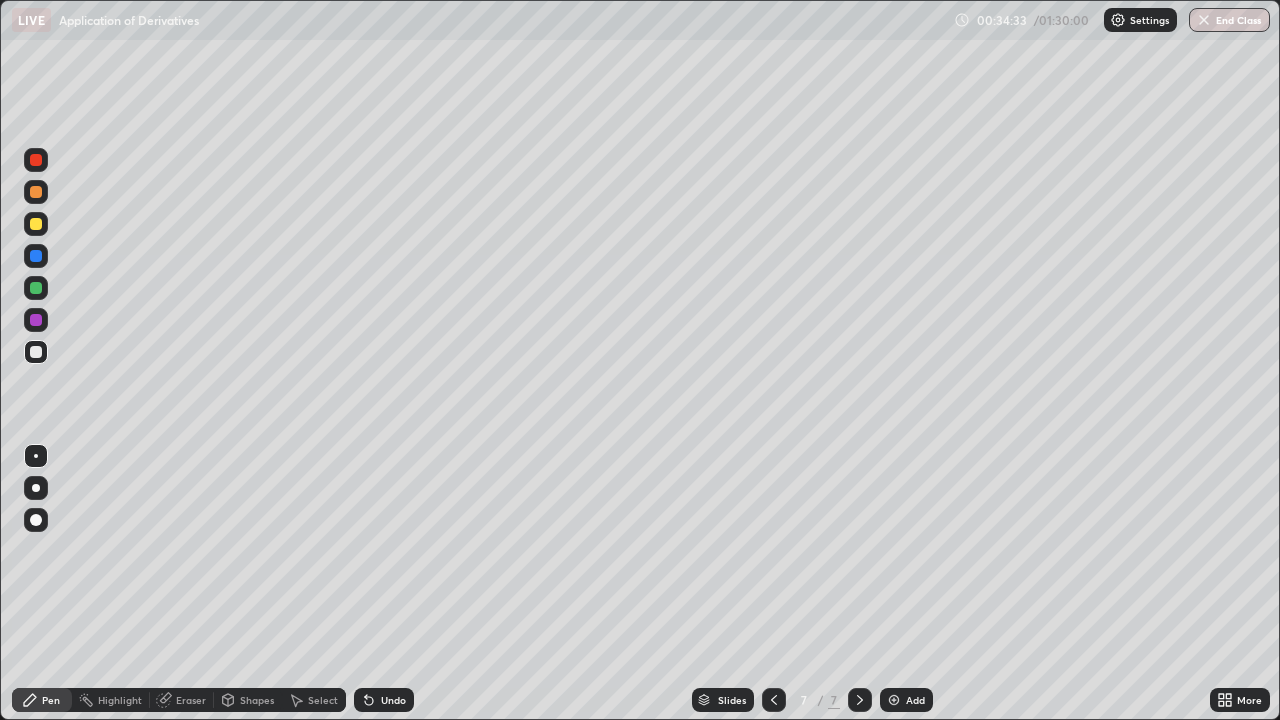 click on "Select" at bounding box center (314, 700) 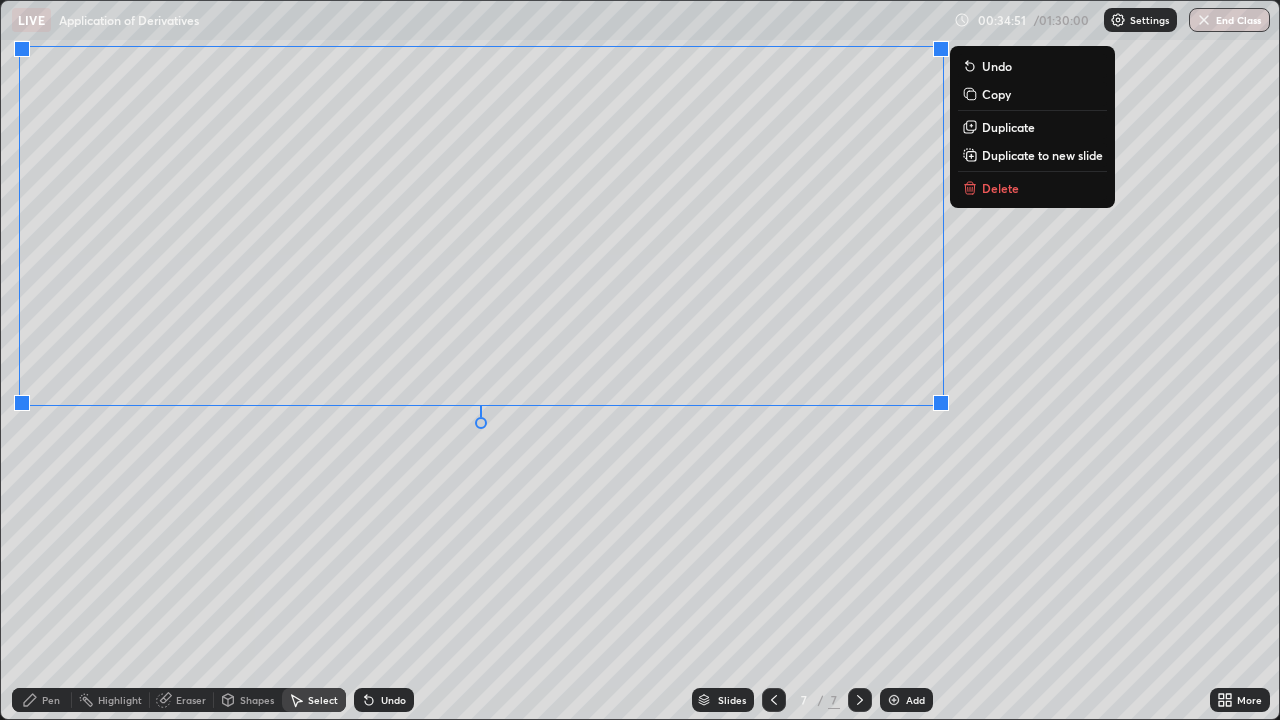 click on "0 ° Undo Copy Duplicate Duplicate to new slide Delete" at bounding box center [640, 360] 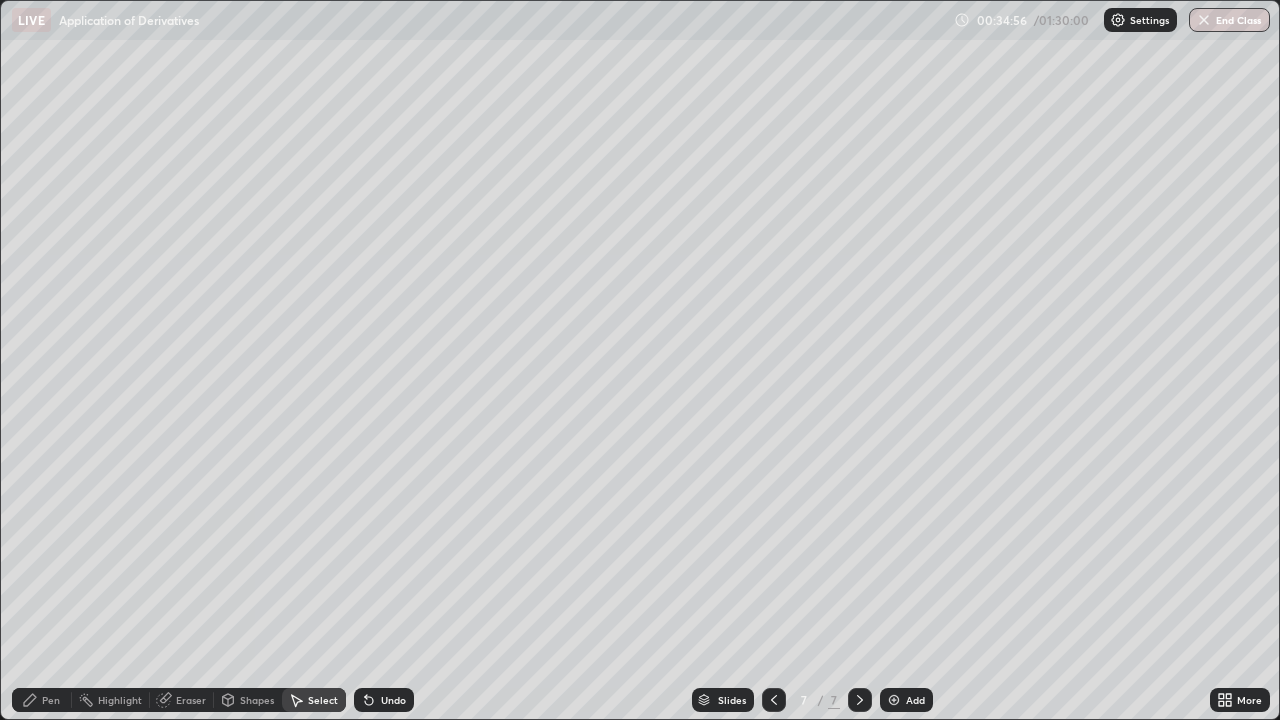 click on "Pen" at bounding box center (51, 700) 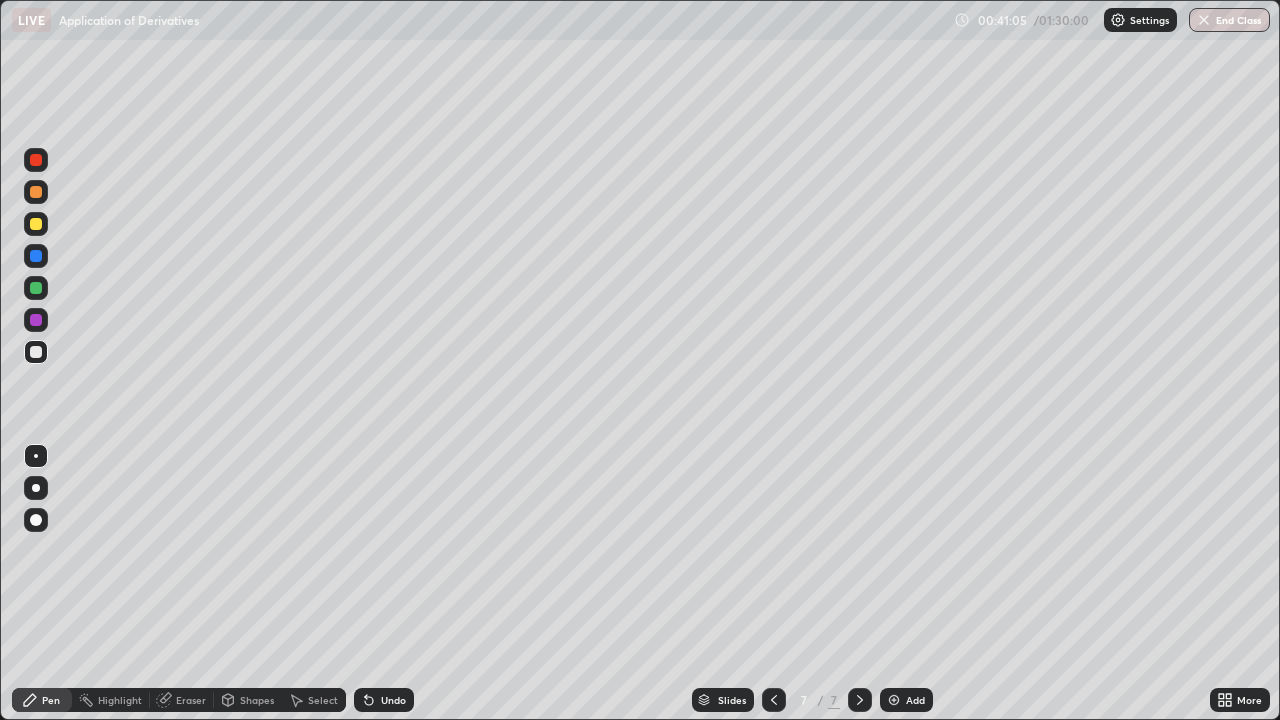 click at bounding box center [36, 224] 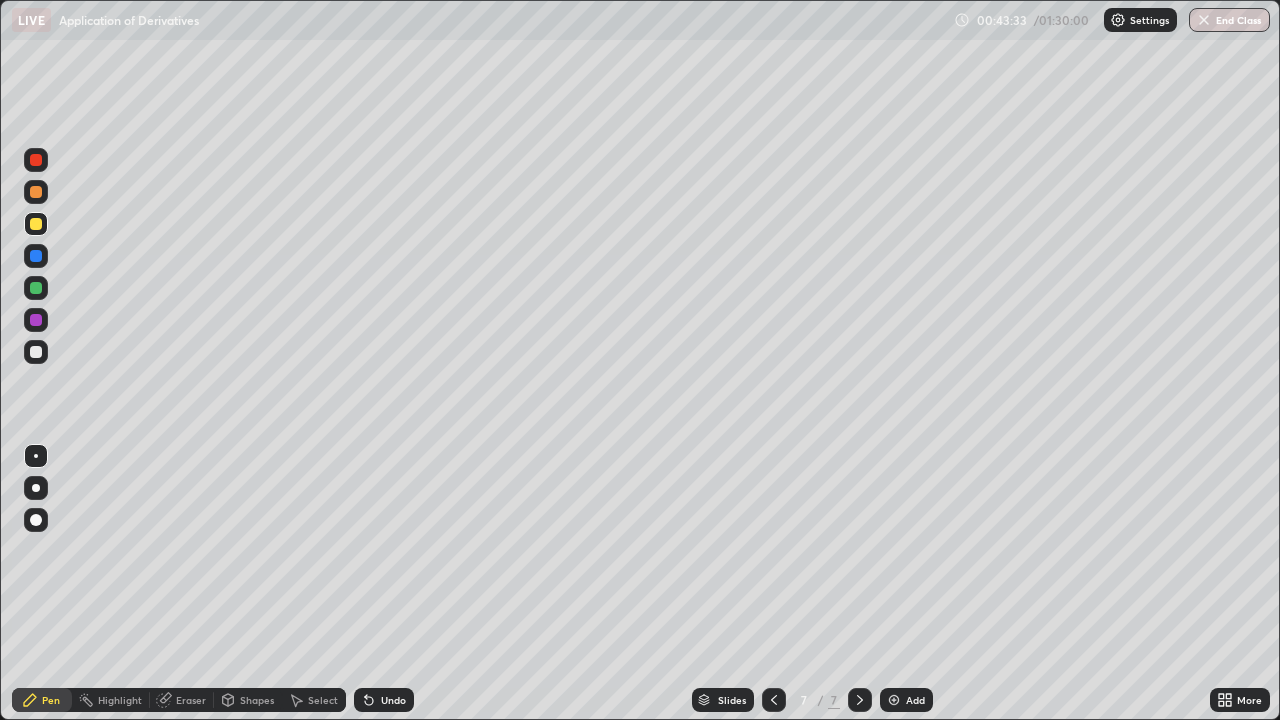 click at bounding box center [36, 352] 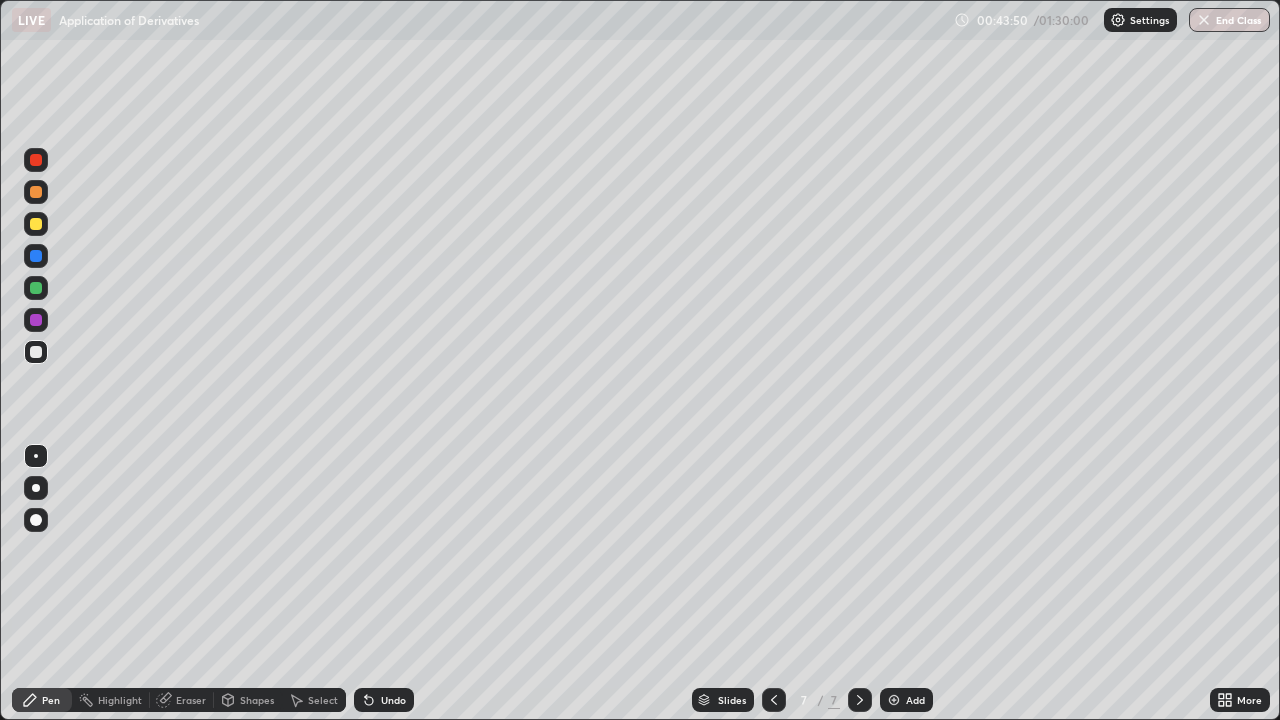 click at bounding box center [894, 700] 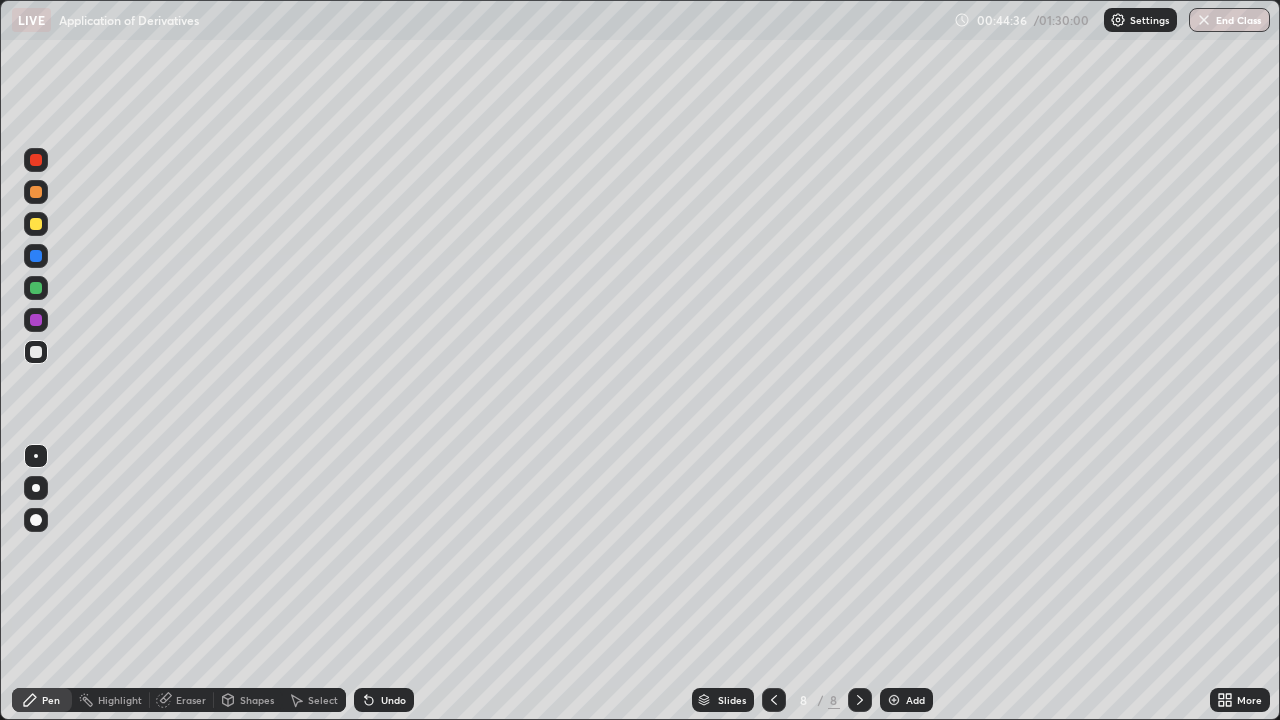 click at bounding box center (36, 224) 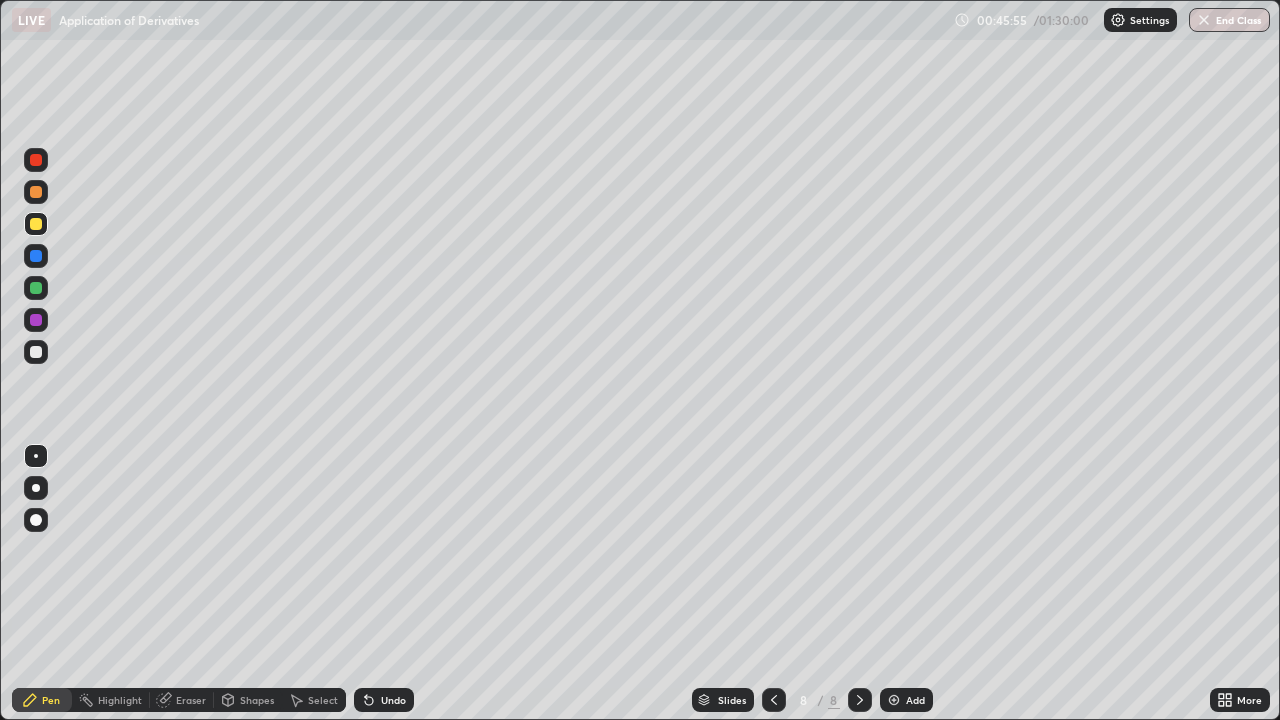 click at bounding box center [36, 288] 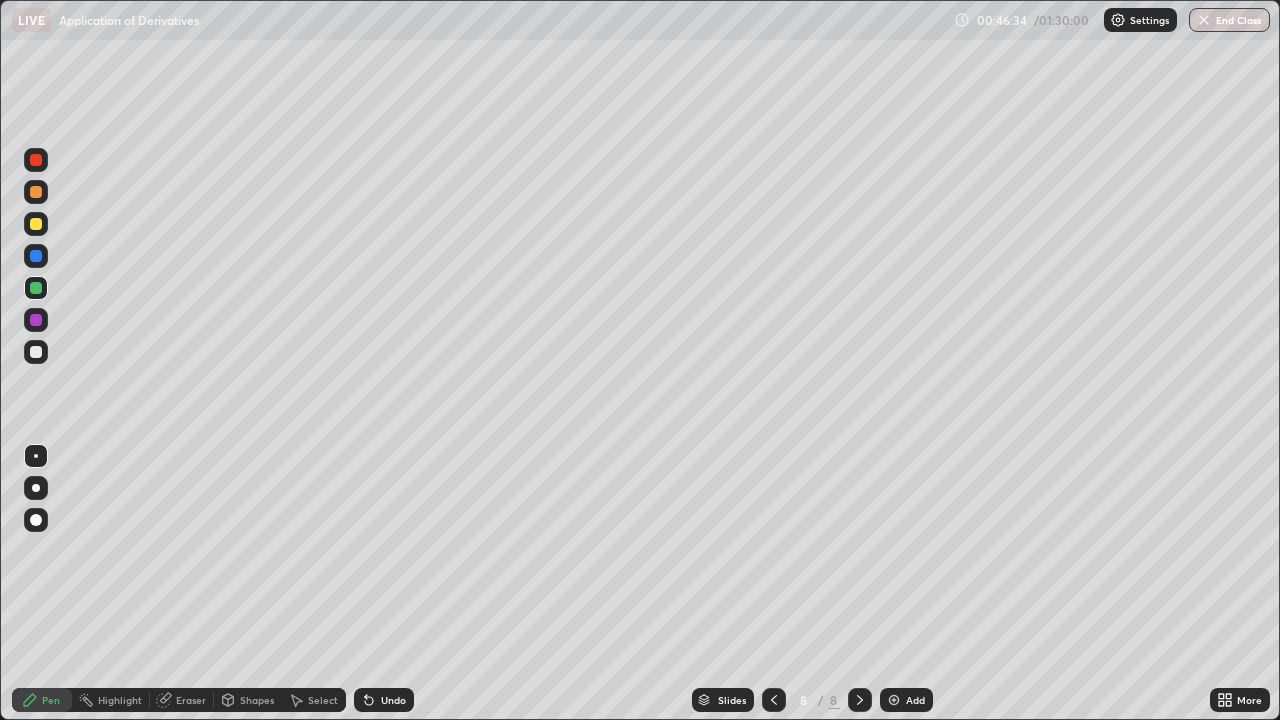 click 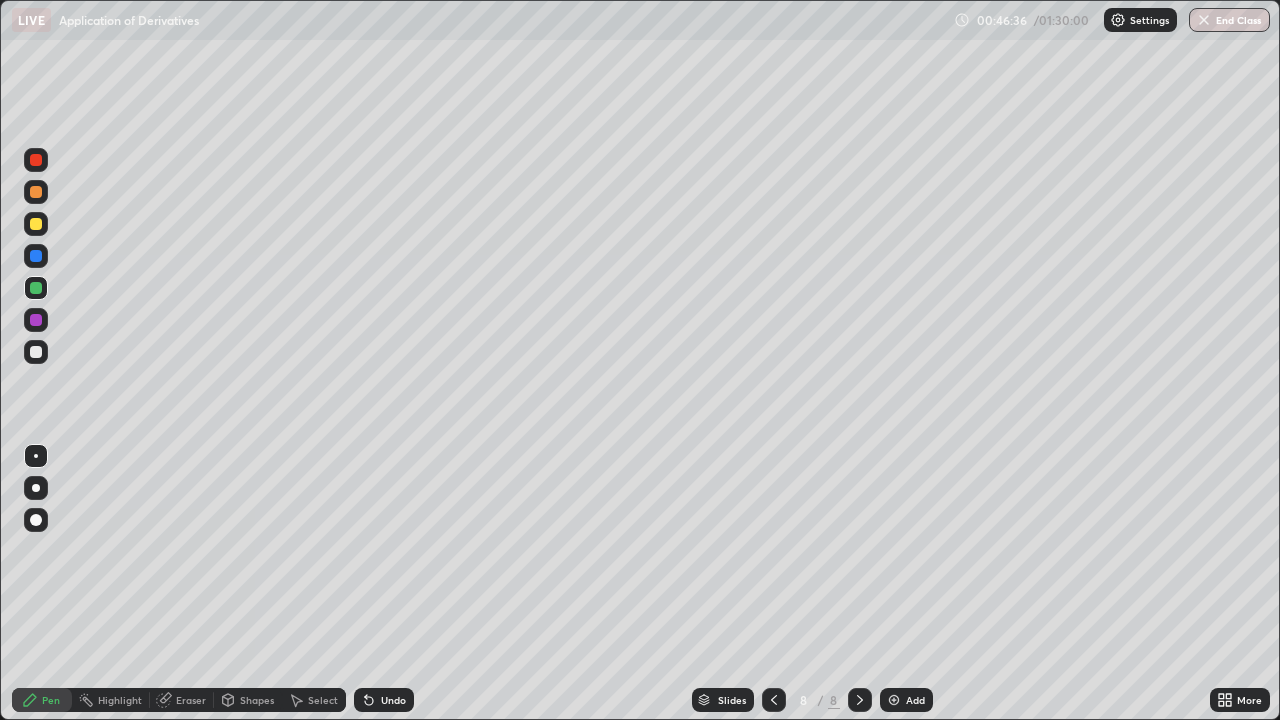 click 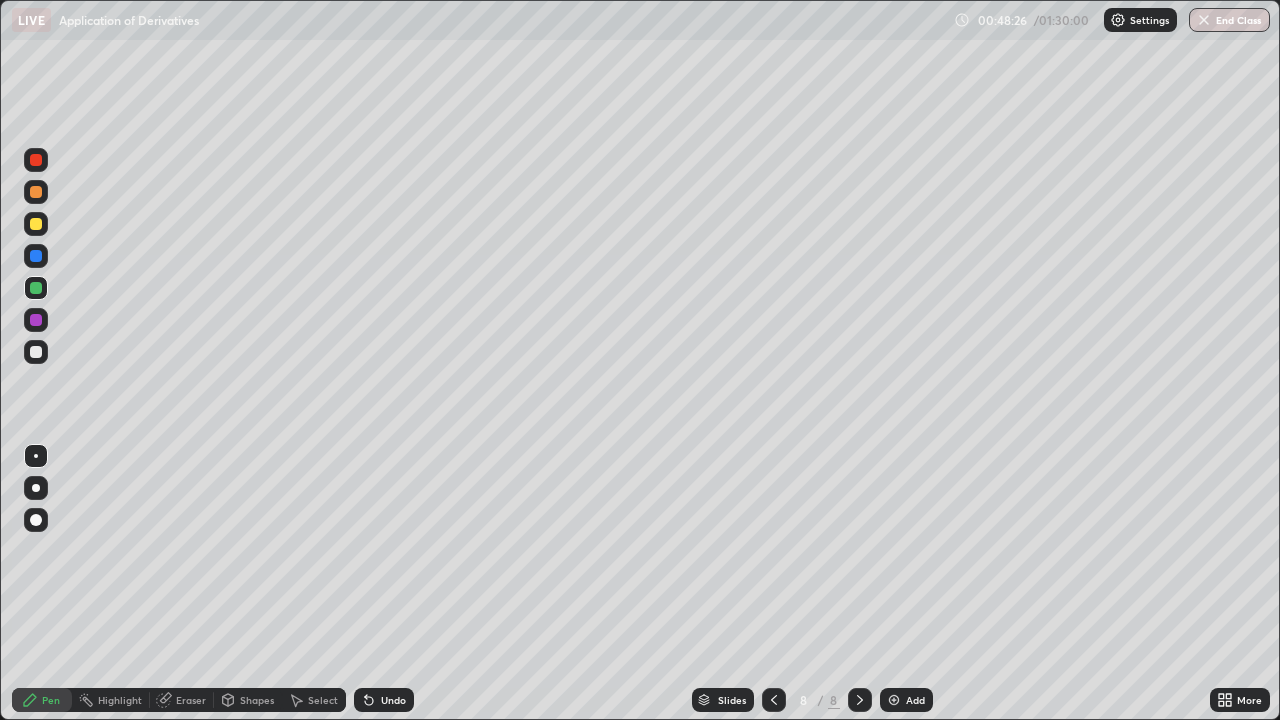 click at bounding box center [36, 352] 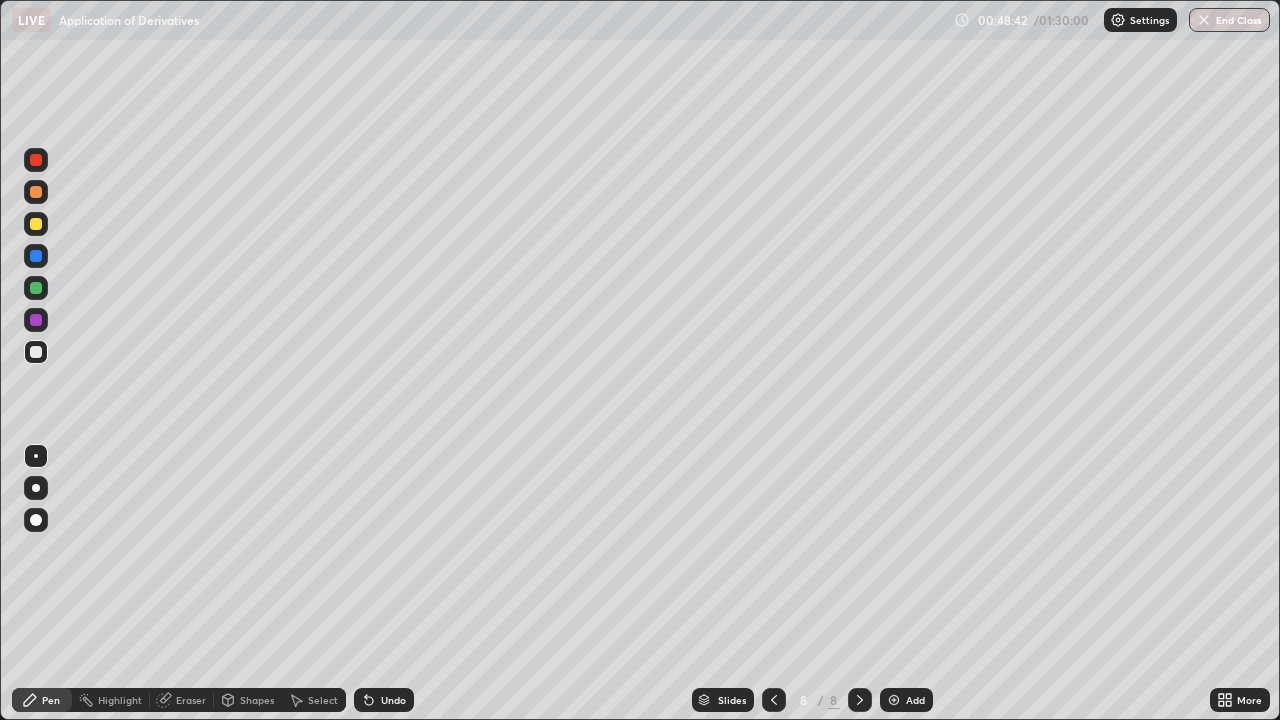 click at bounding box center [894, 700] 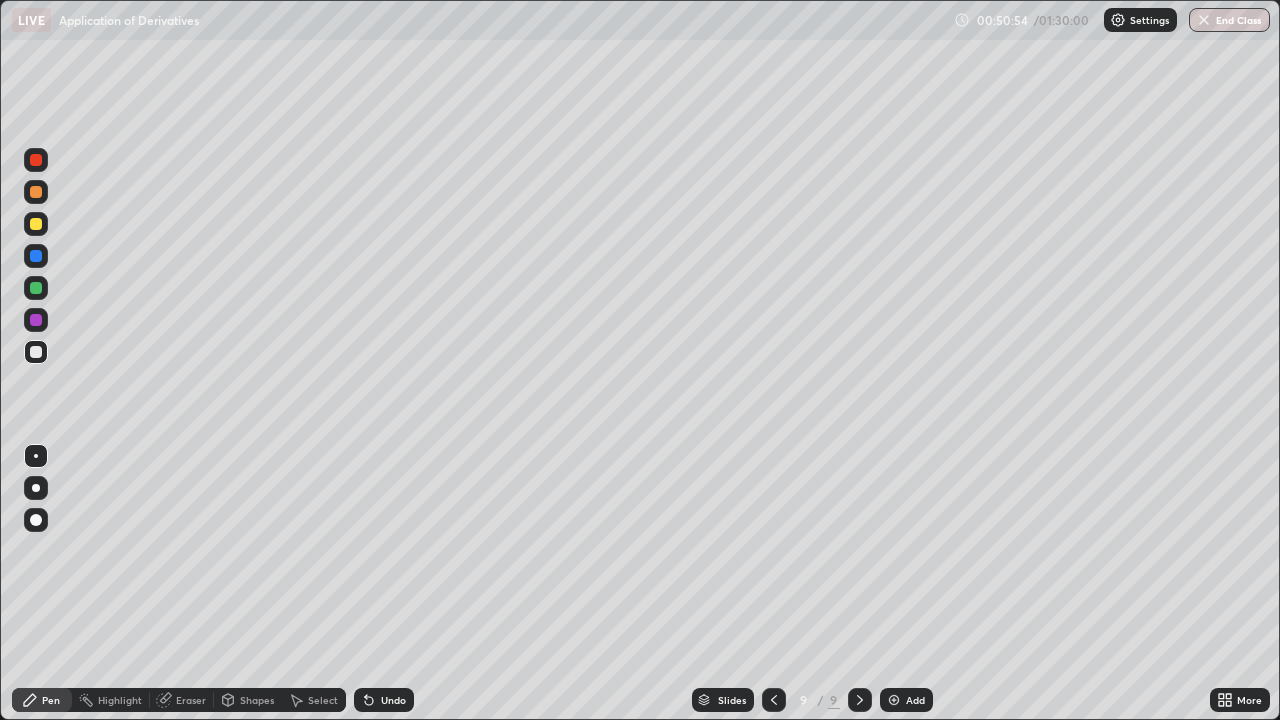 click at bounding box center [894, 700] 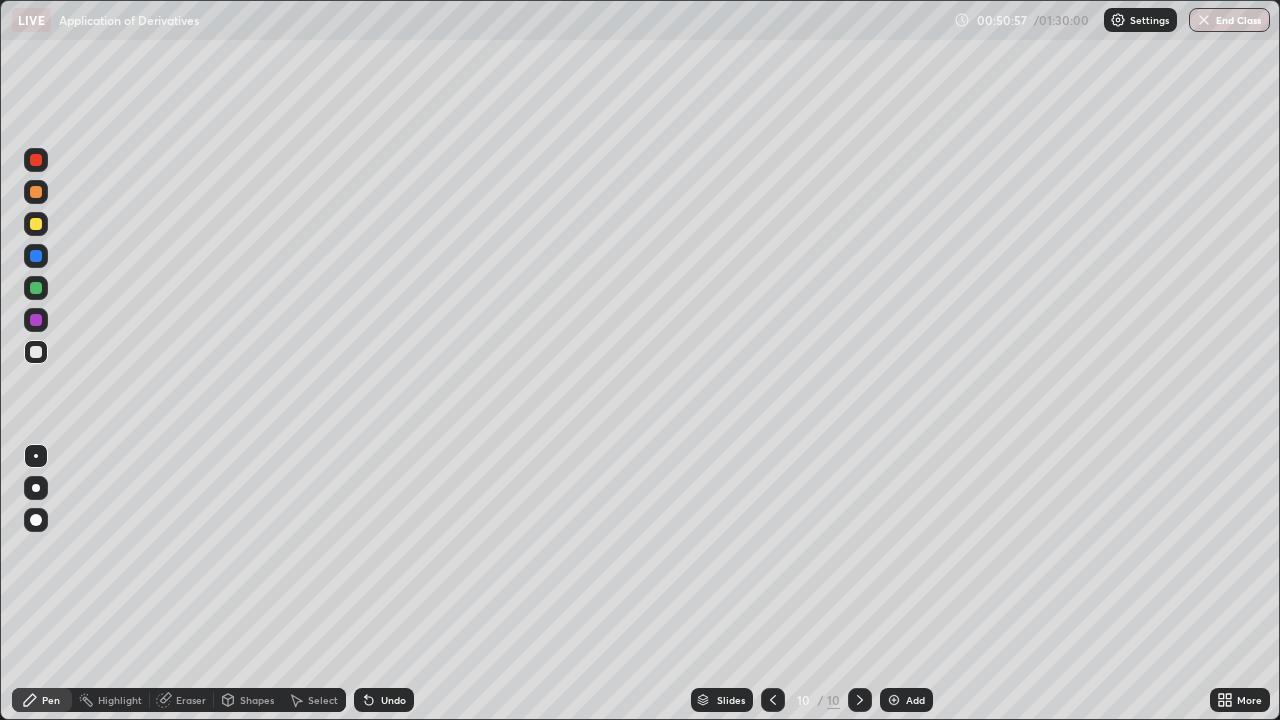 click at bounding box center [36, 224] 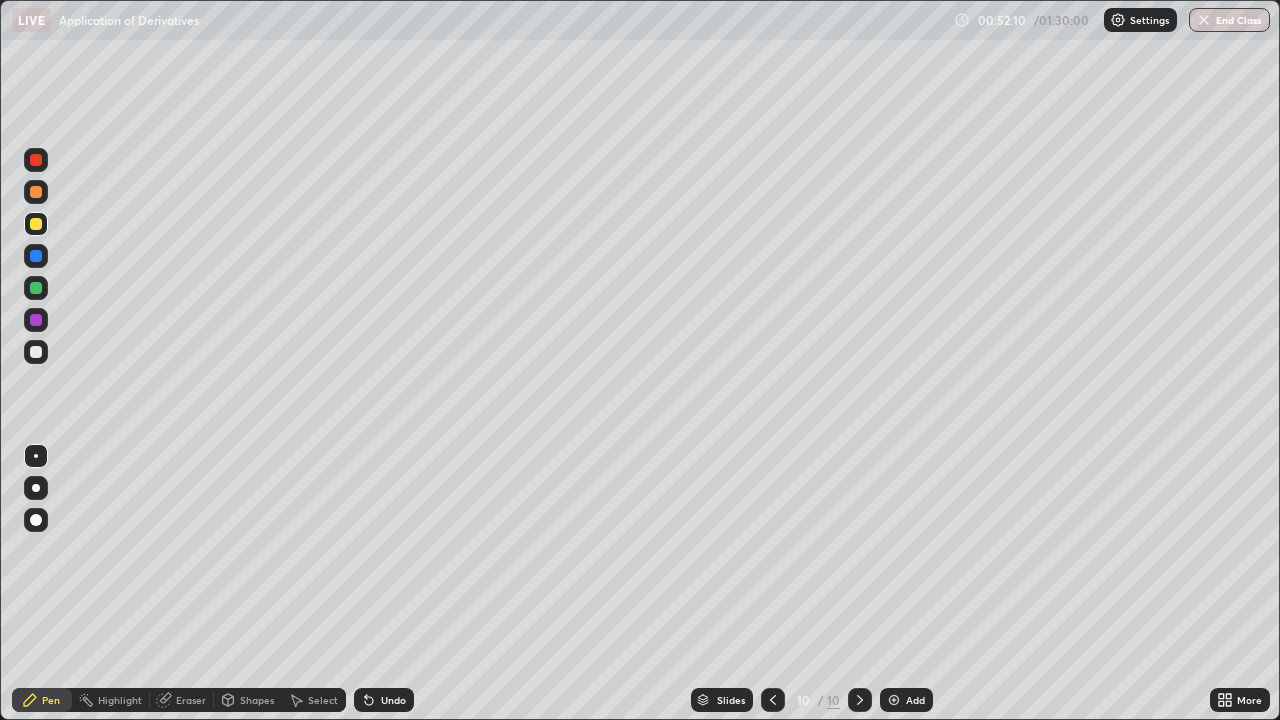 click at bounding box center [36, 352] 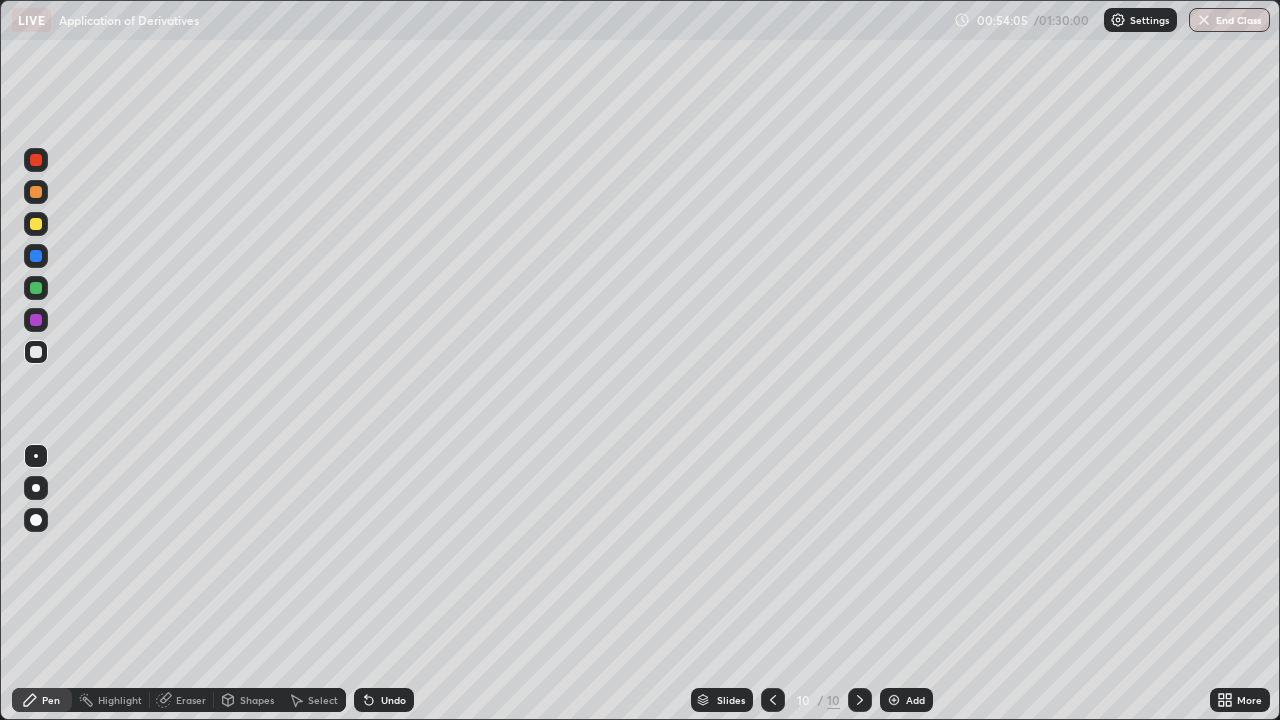click on "Slides 10 / 10 Add" at bounding box center (812, 700) 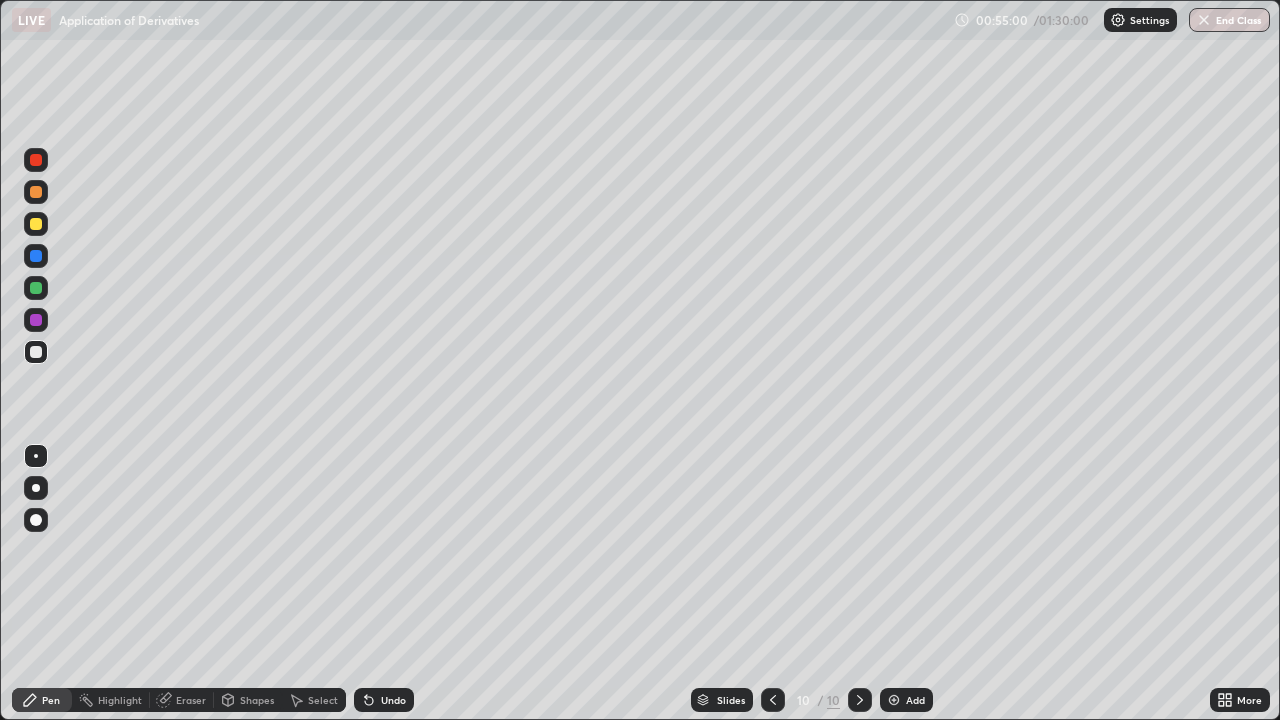 click 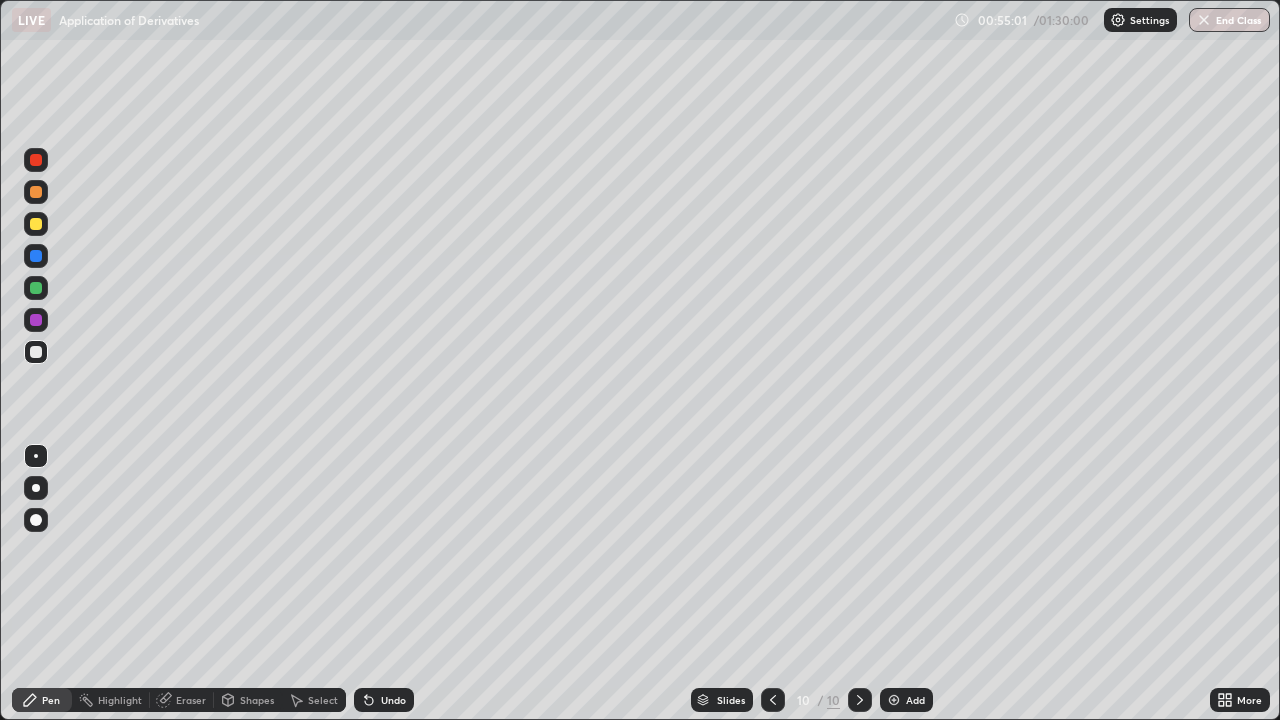 click 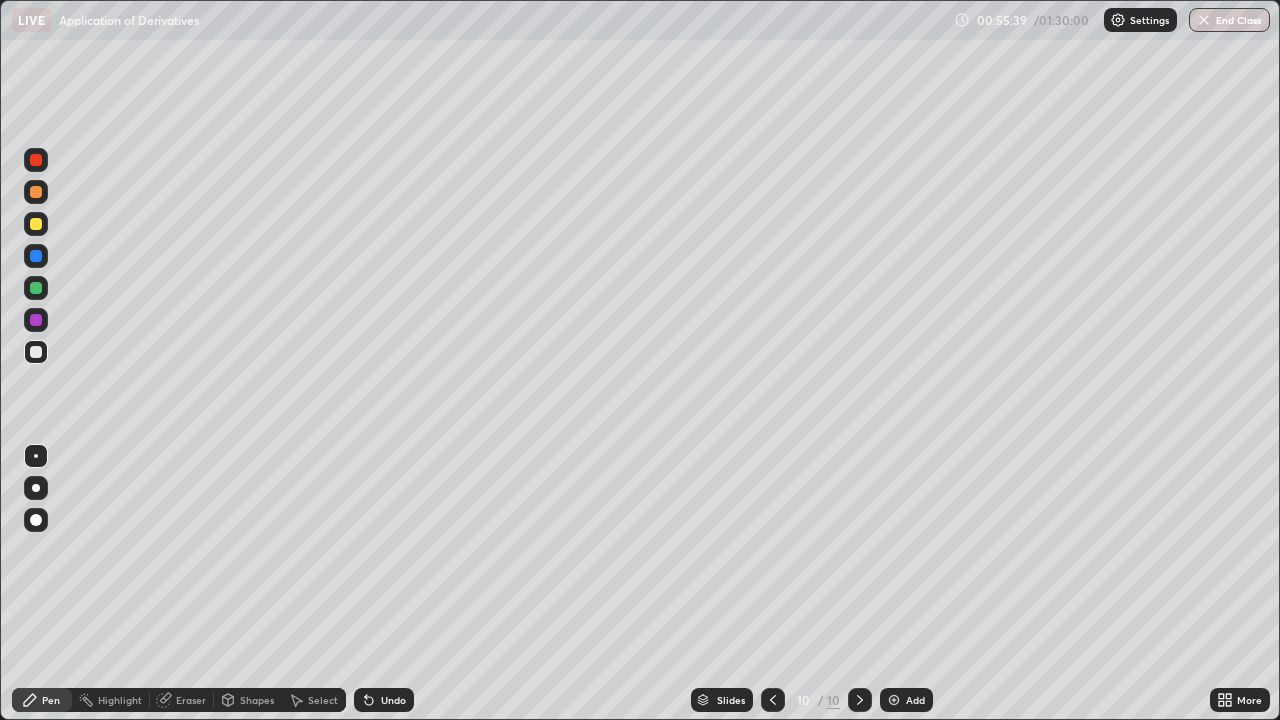 click on "Eraser" at bounding box center [191, 700] 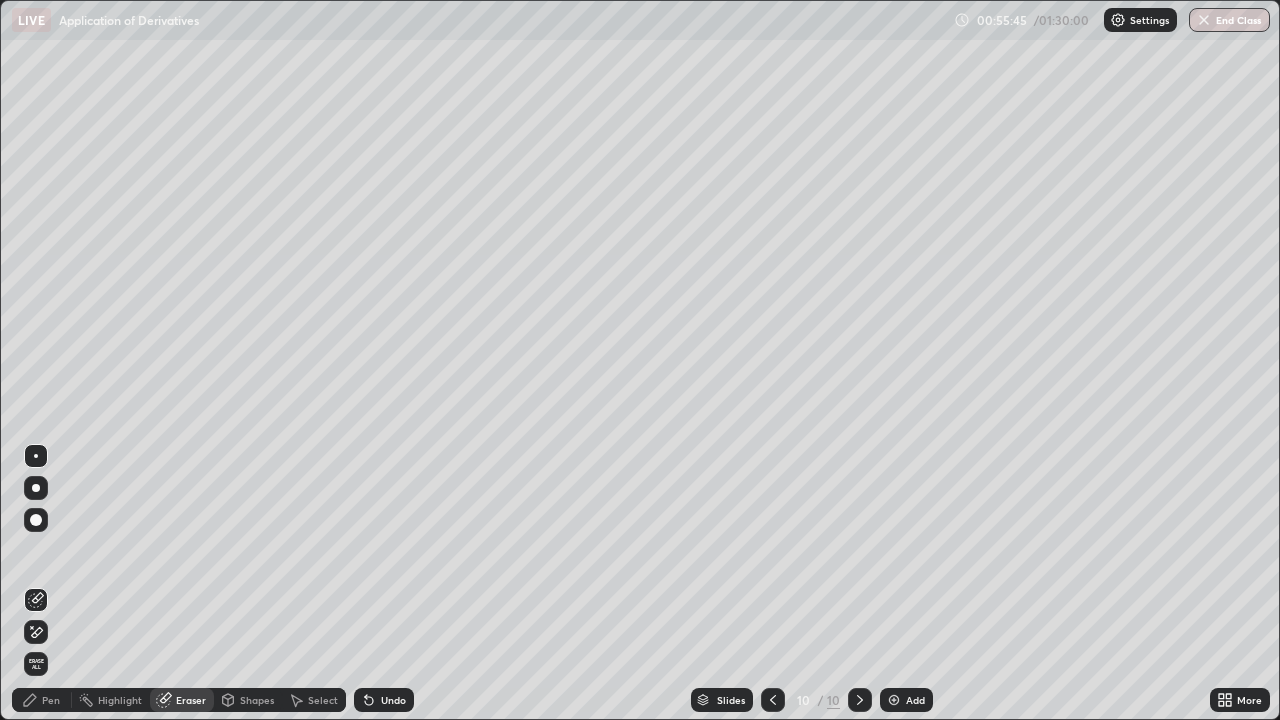 click on "Pen" at bounding box center (51, 700) 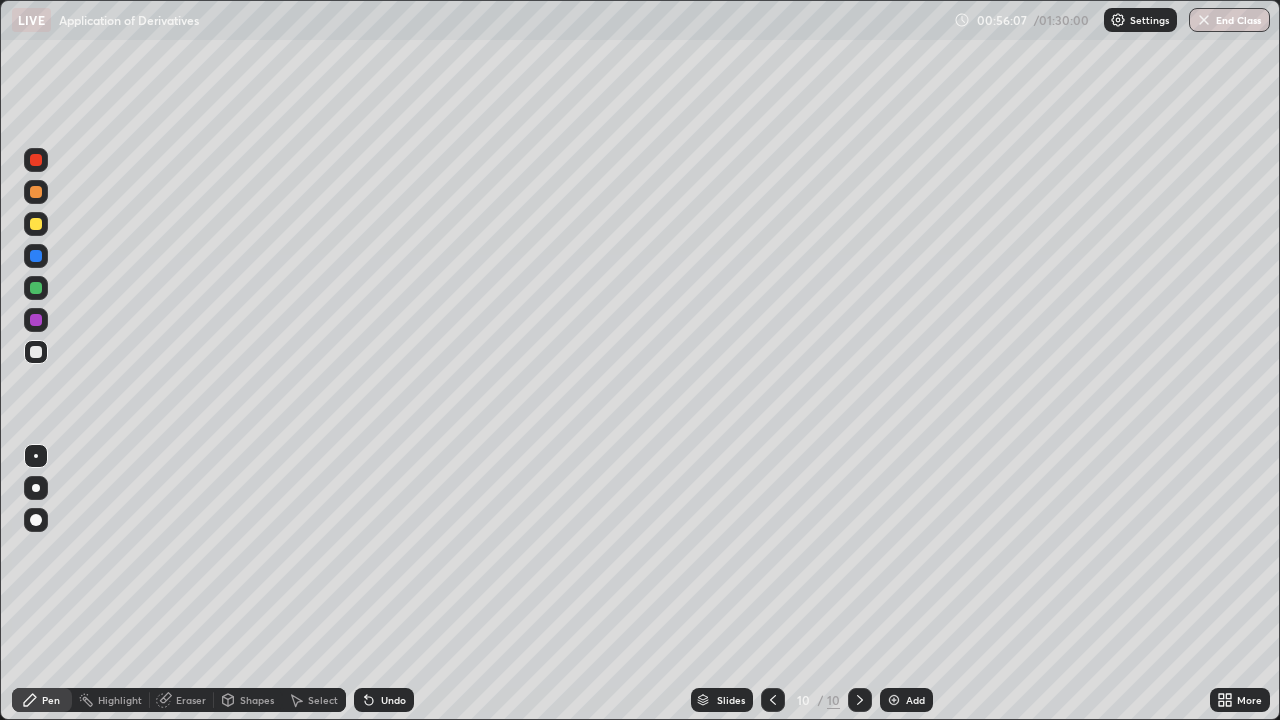 click on "Eraser" at bounding box center (191, 700) 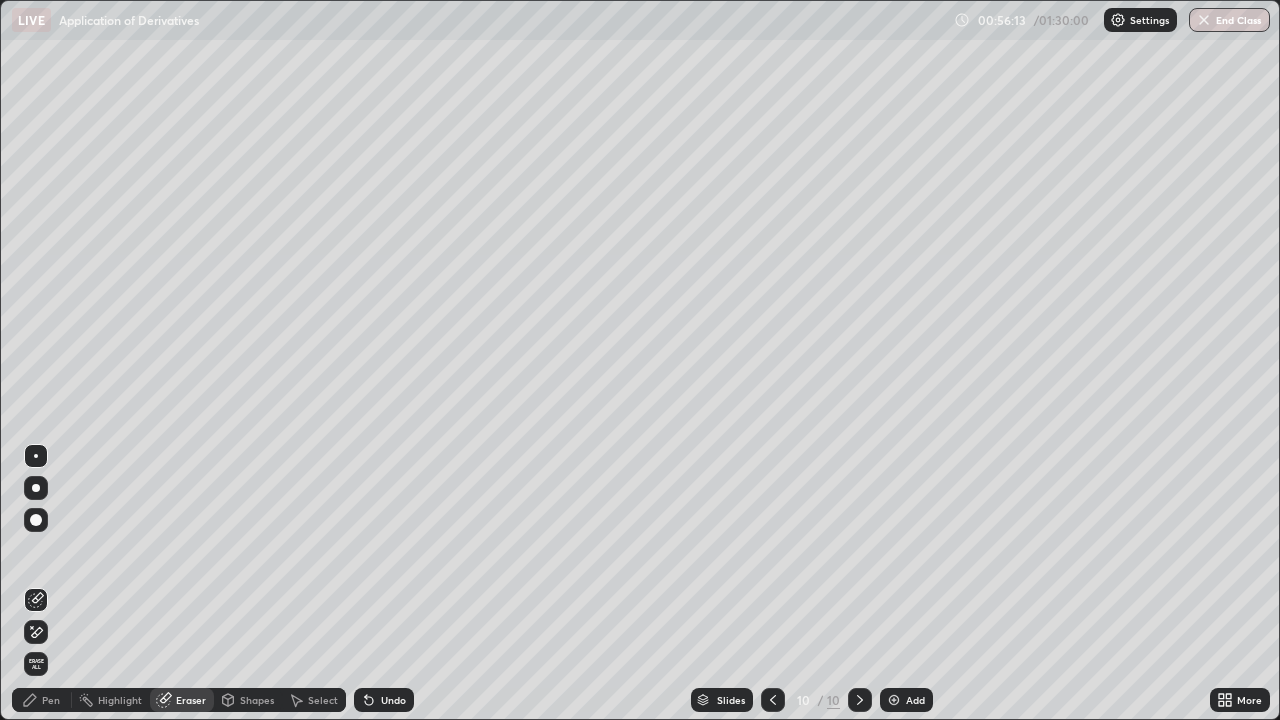 click on "Pen" at bounding box center [51, 700] 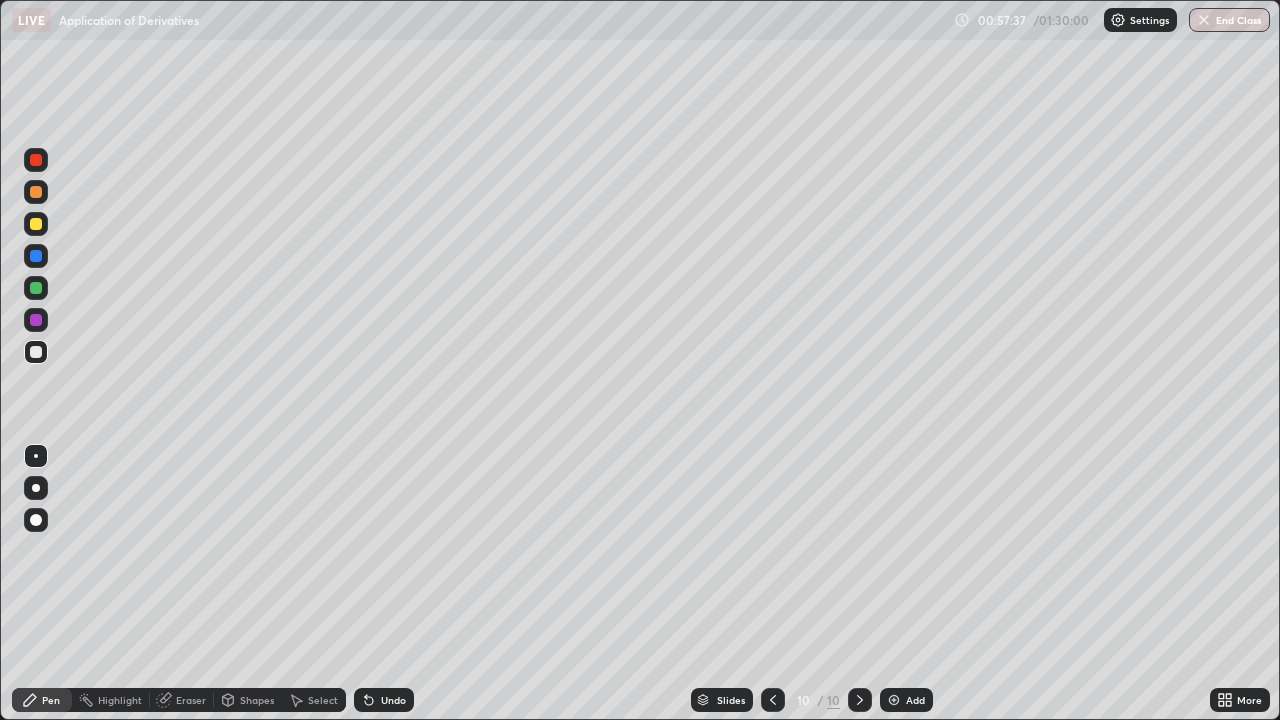 click at bounding box center (894, 700) 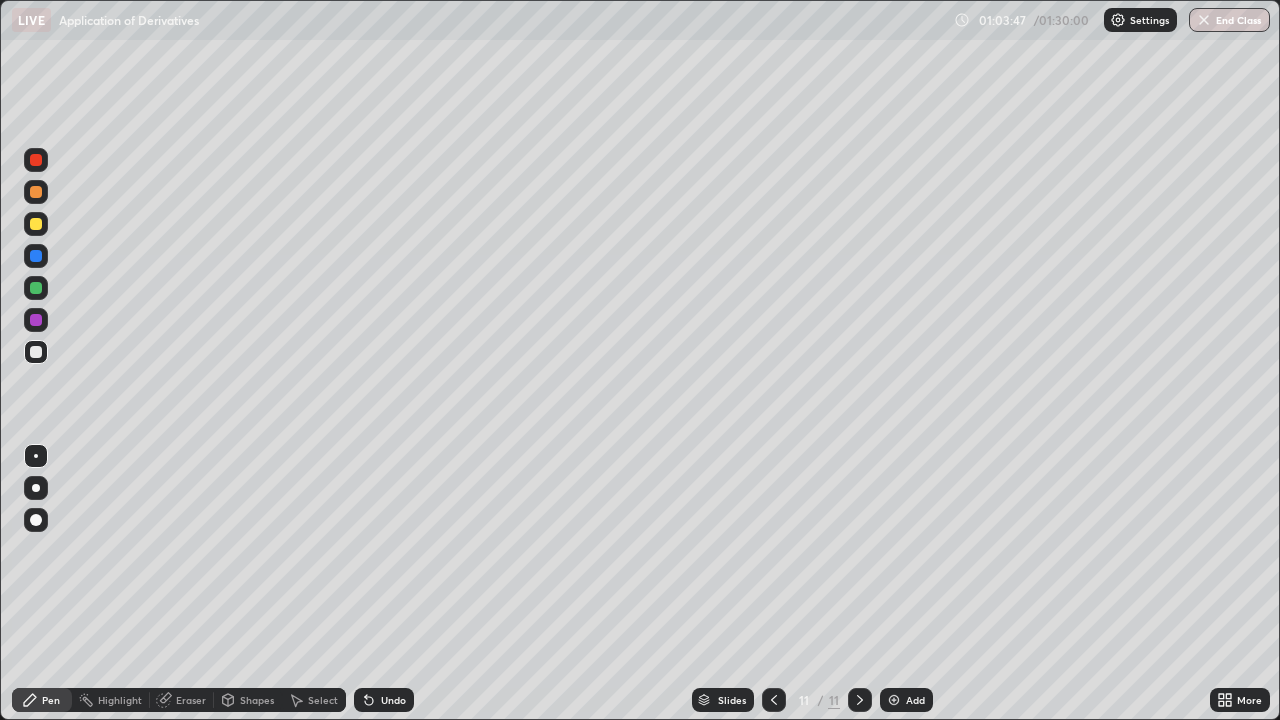 click on "Eraser" at bounding box center (191, 700) 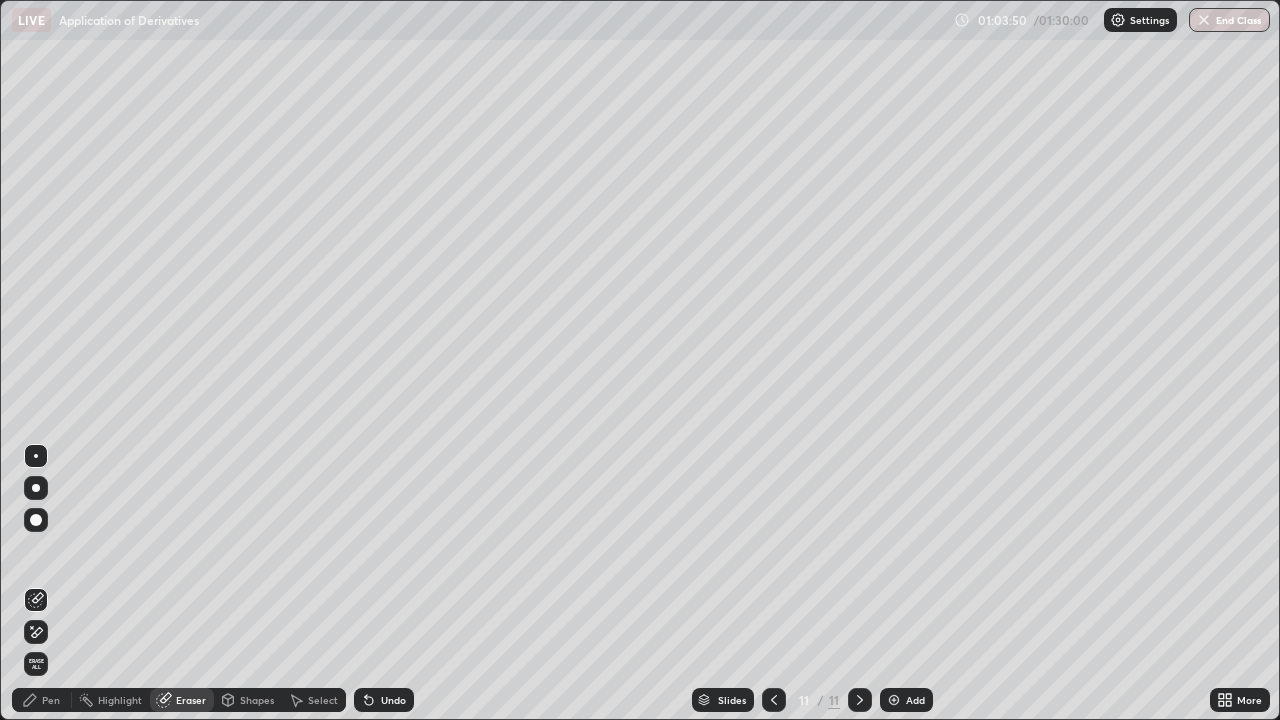 click at bounding box center [36, 520] 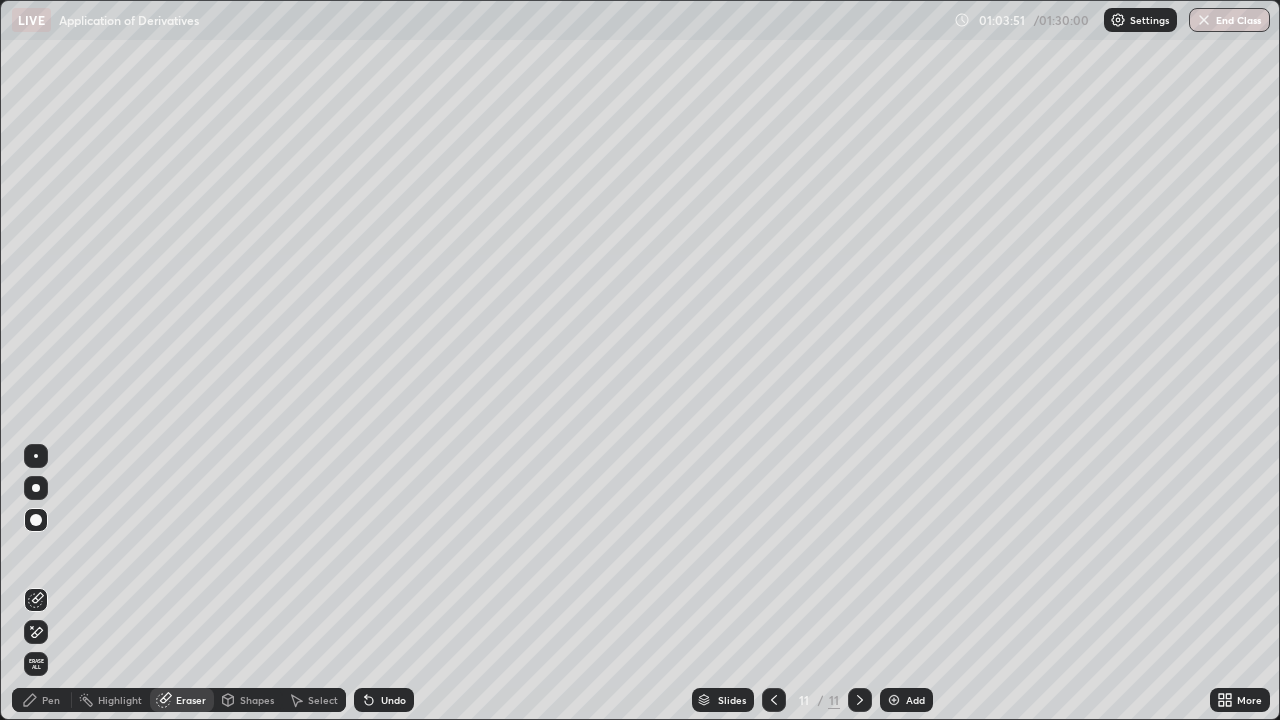 click at bounding box center [36, 456] 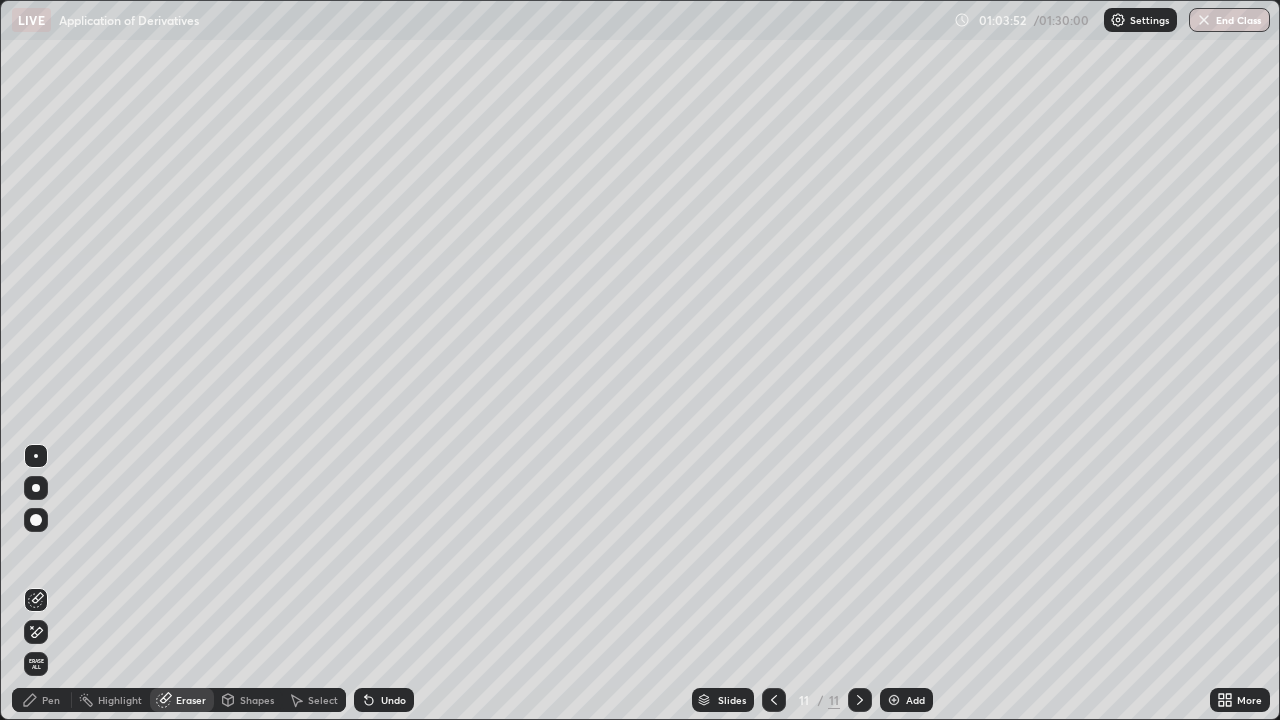 click on "Pen" at bounding box center [51, 700] 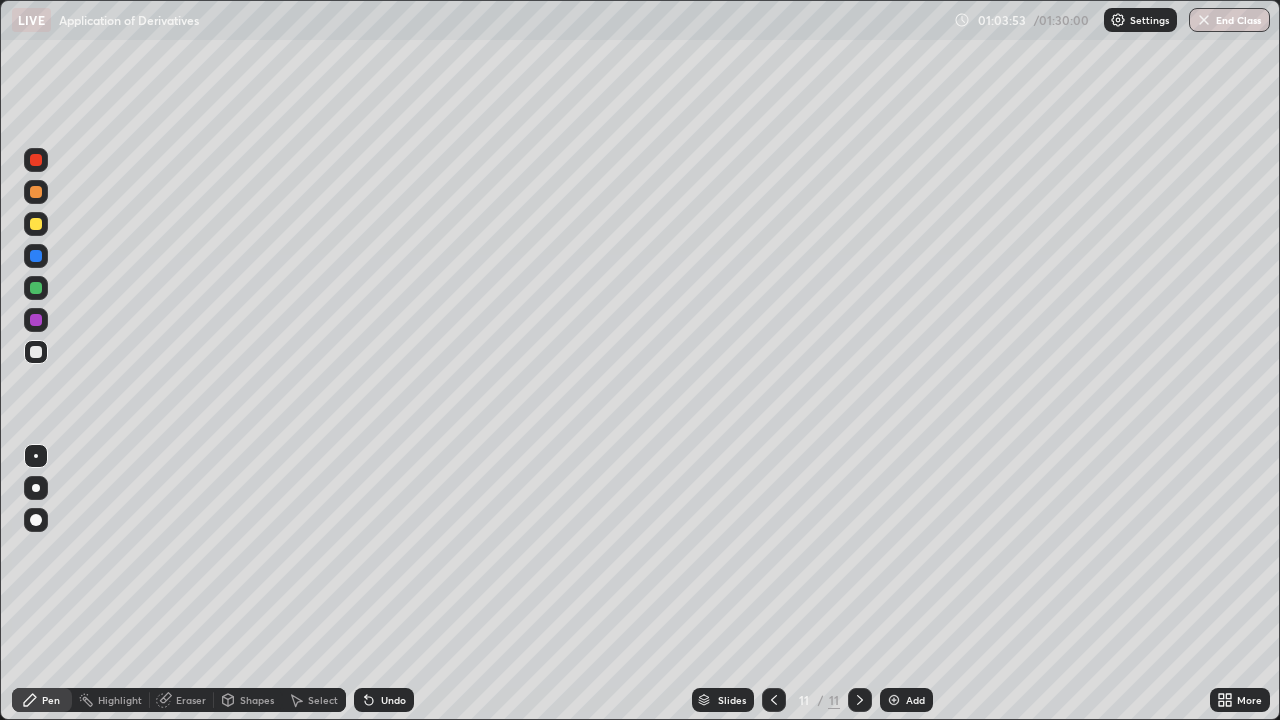 click at bounding box center (36, 224) 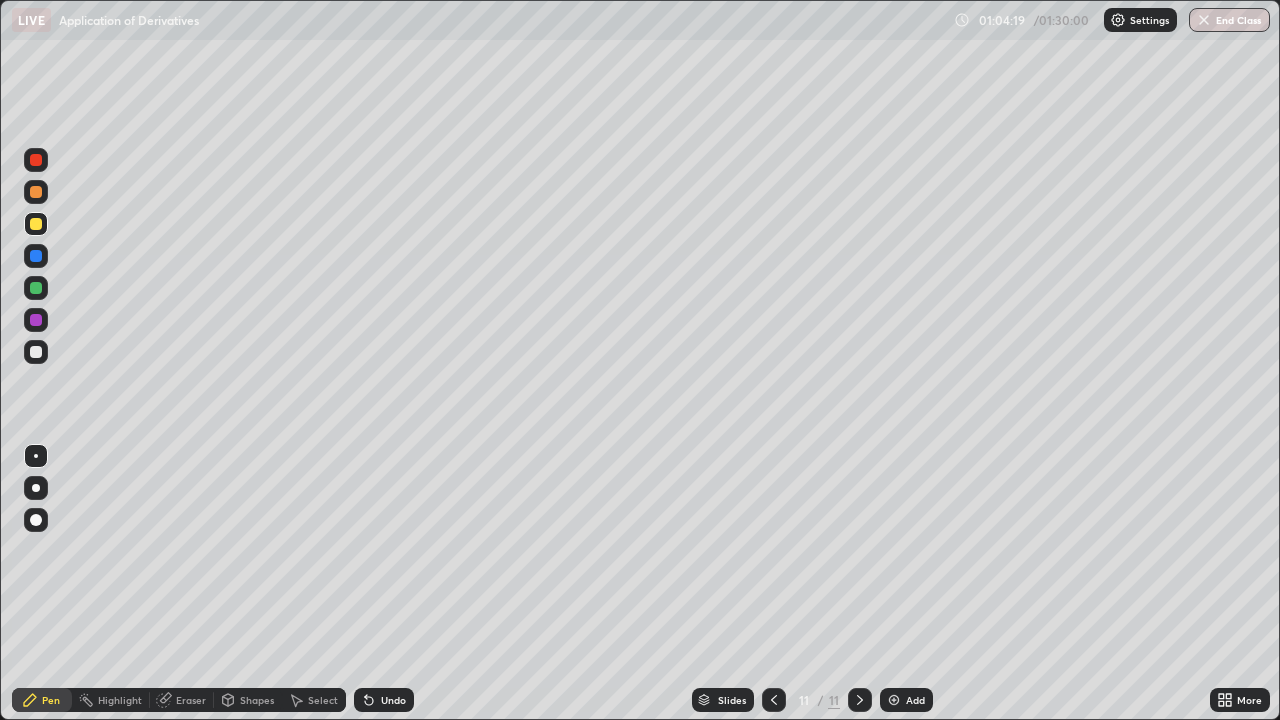 click 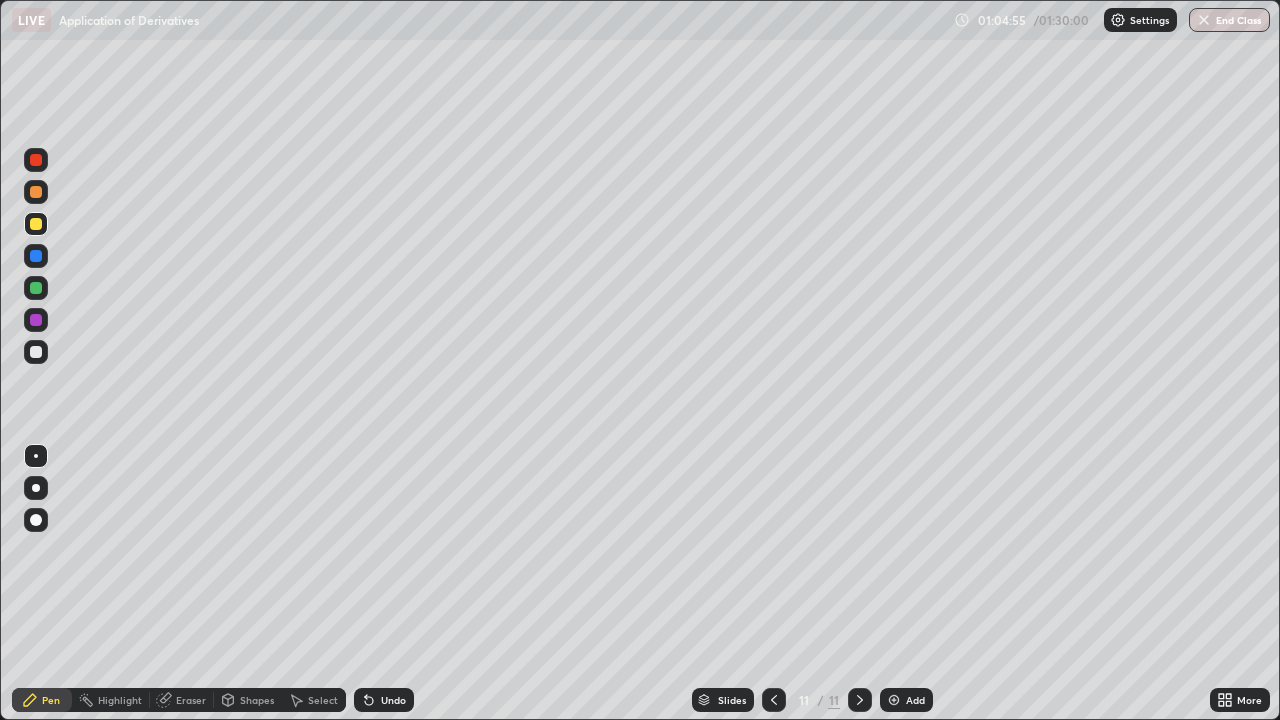 click at bounding box center [36, 288] 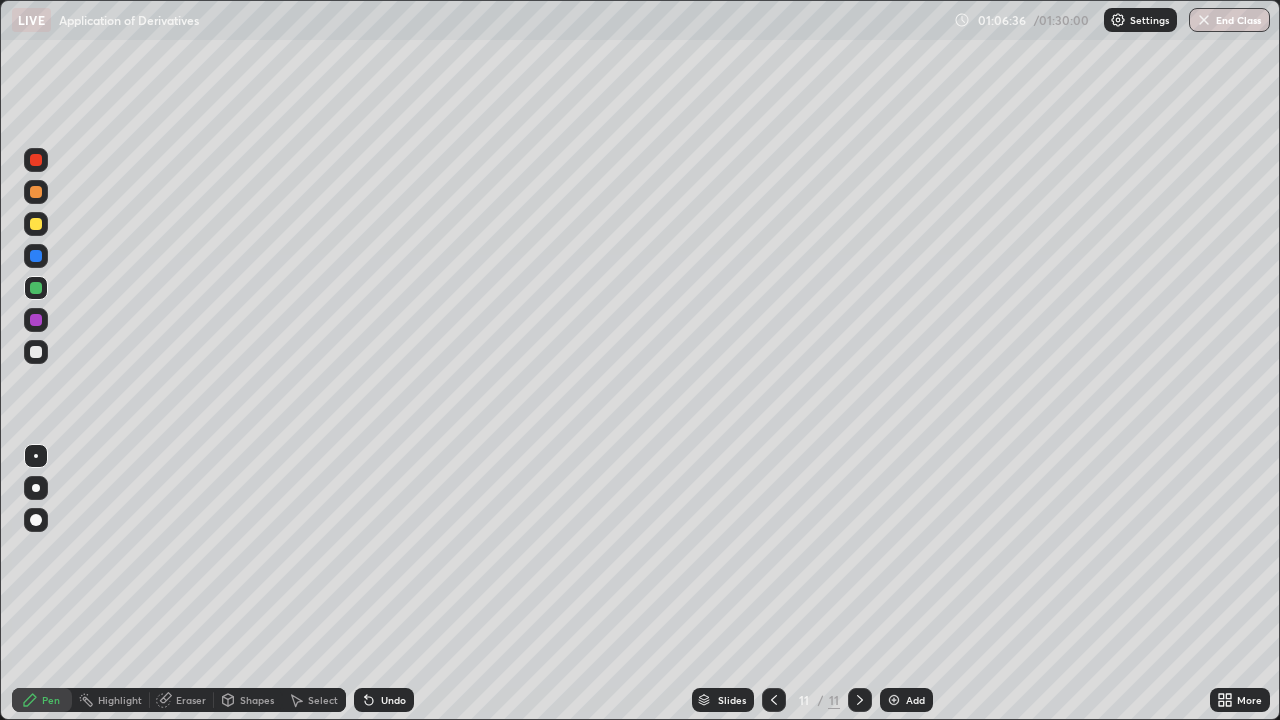 click at bounding box center (894, 700) 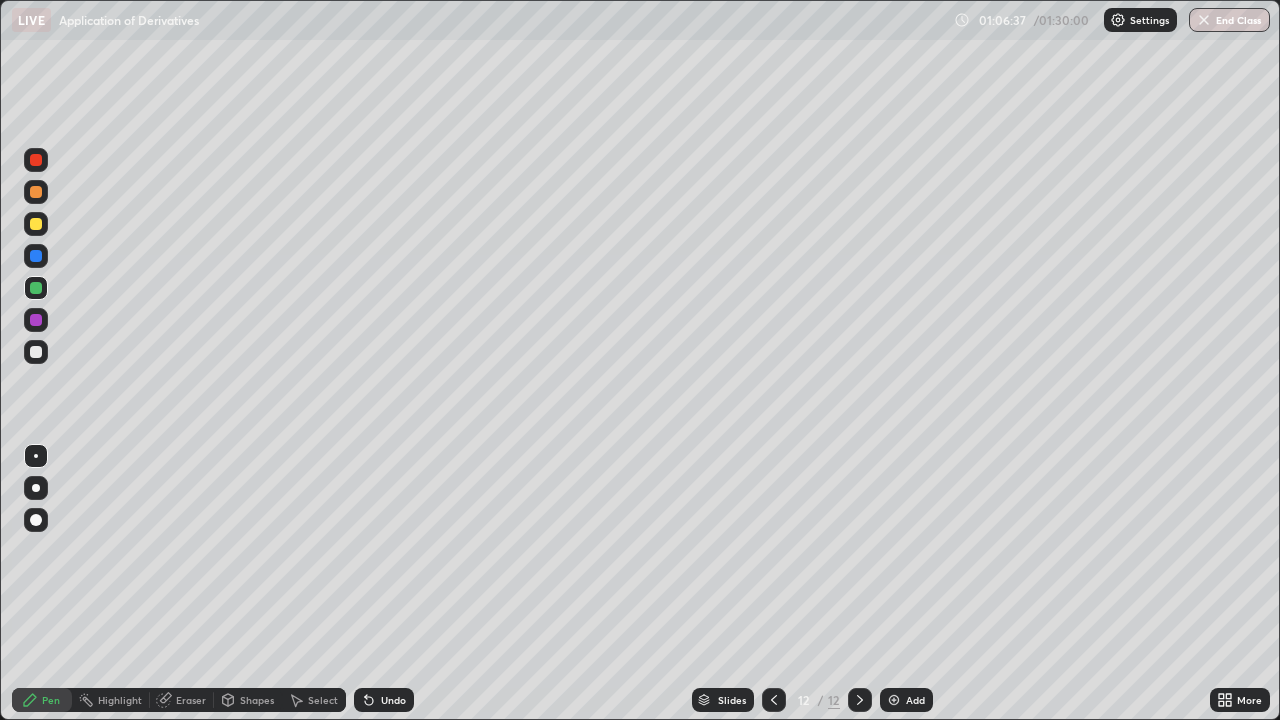click at bounding box center (36, 352) 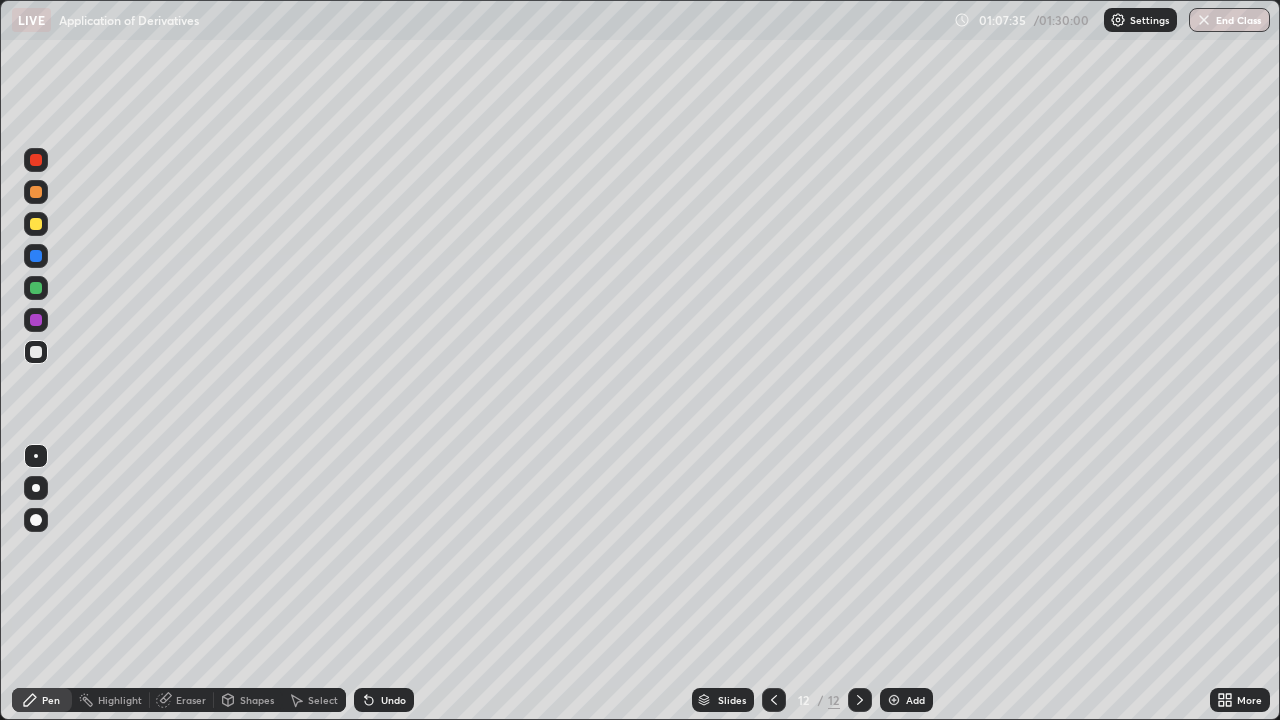 click 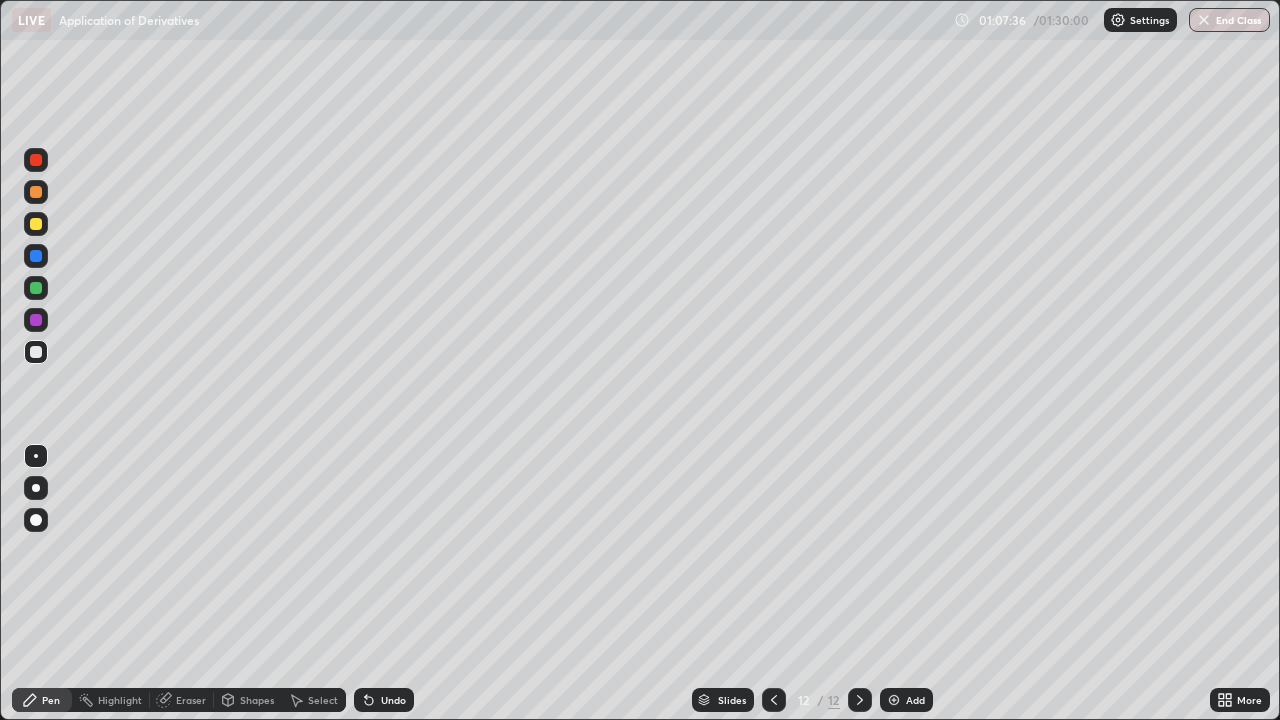 click 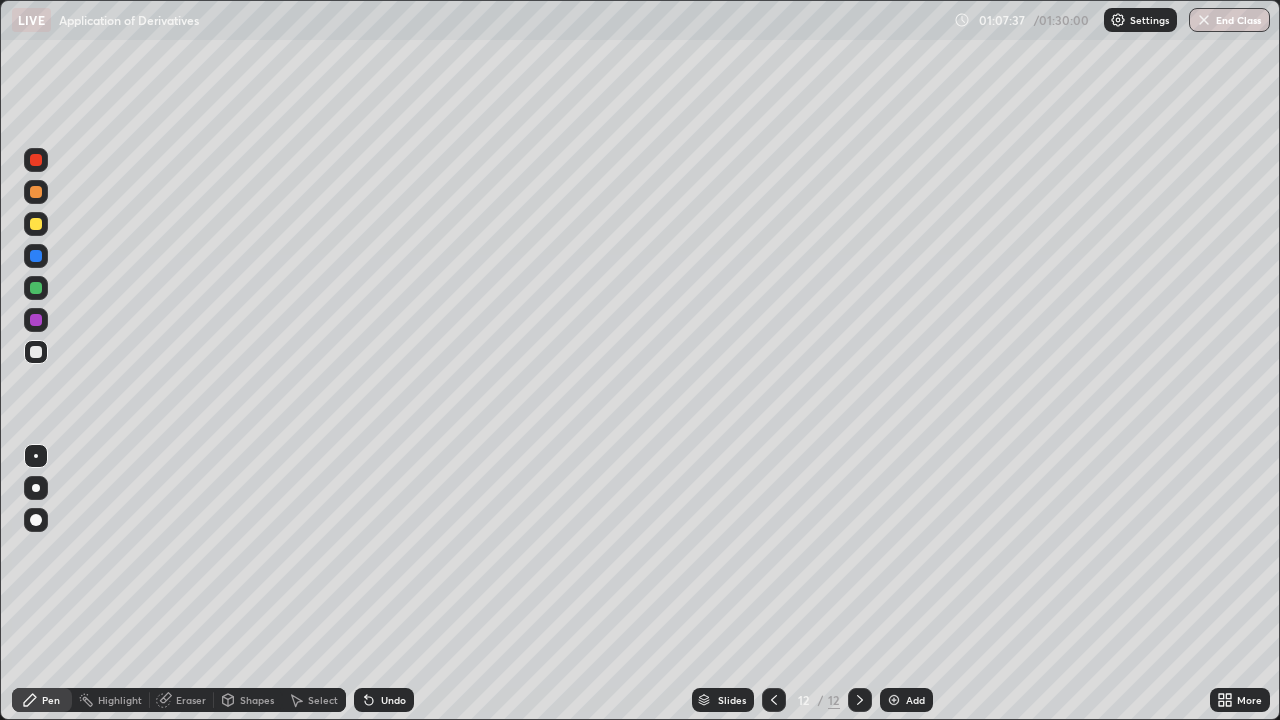 click 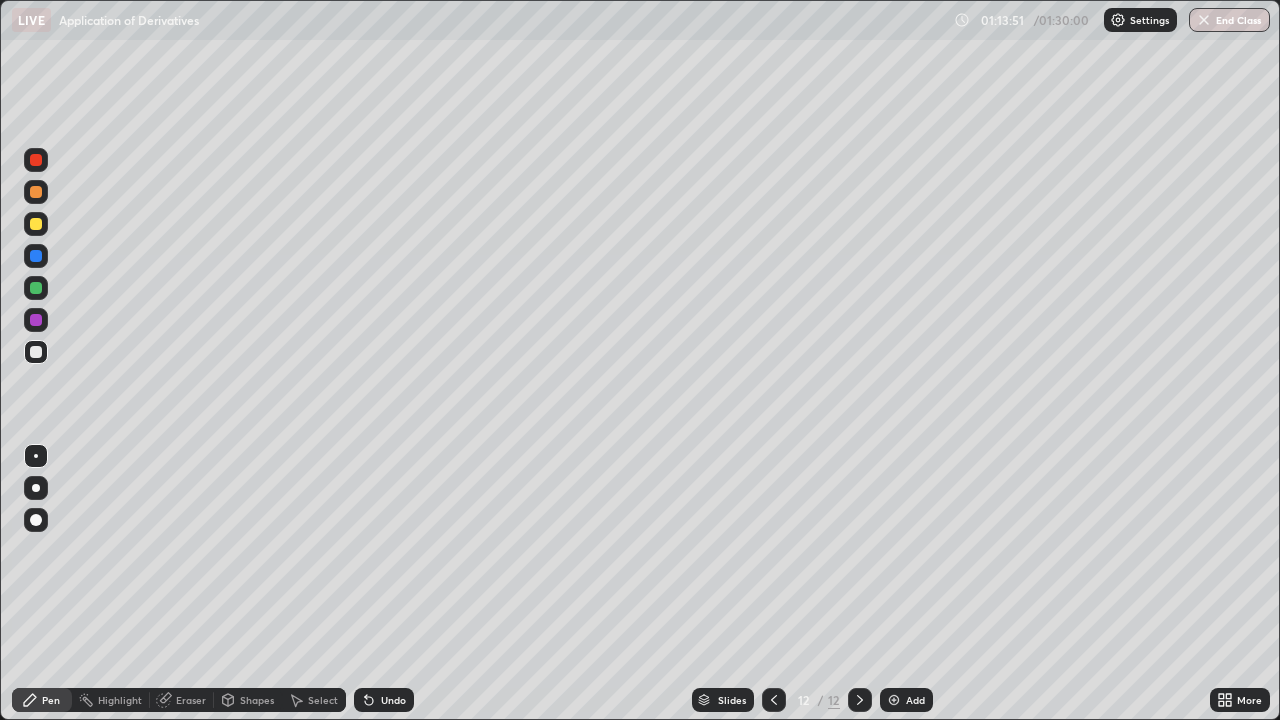 click at bounding box center (894, 700) 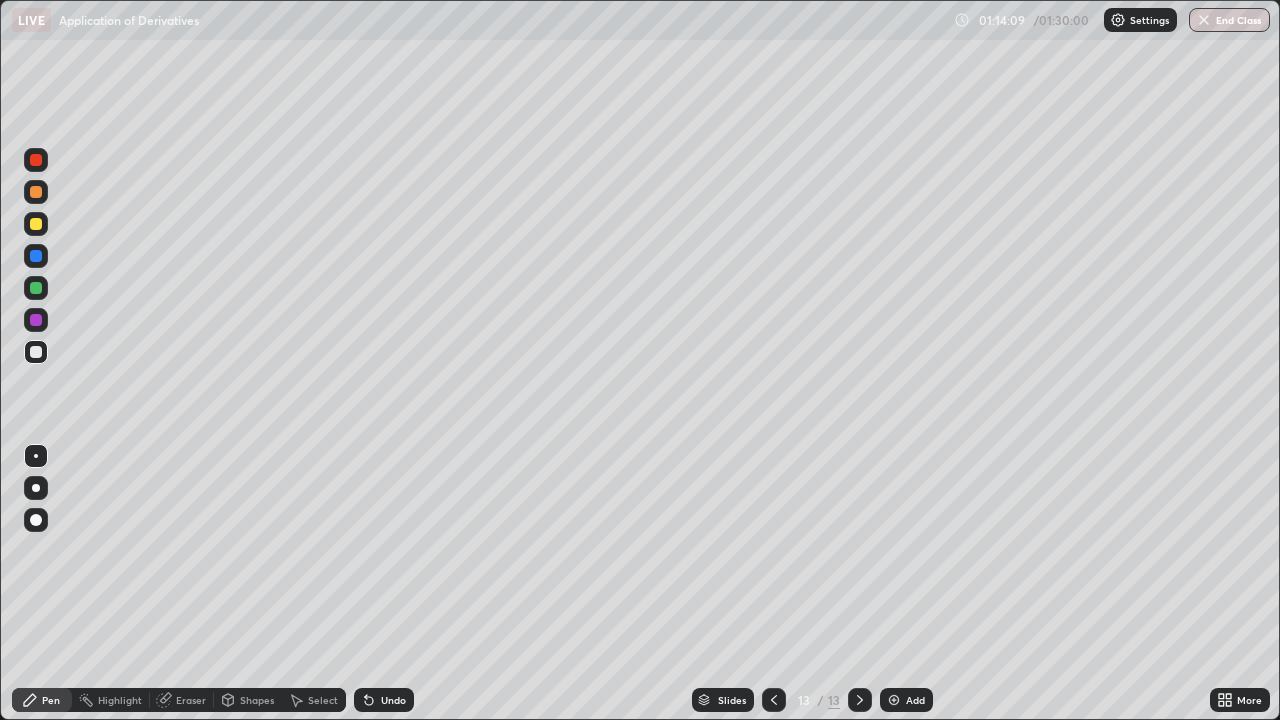 click at bounding box center [36, 224] 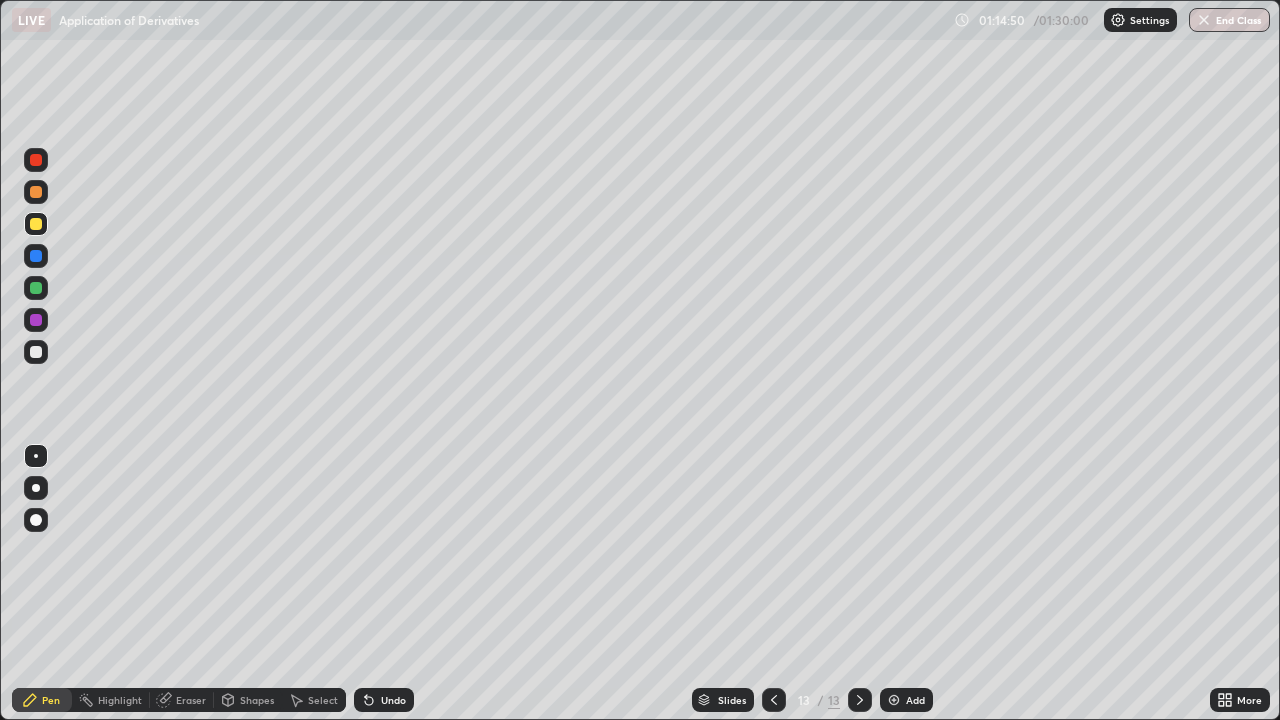 click at bounding box center (36, 288) 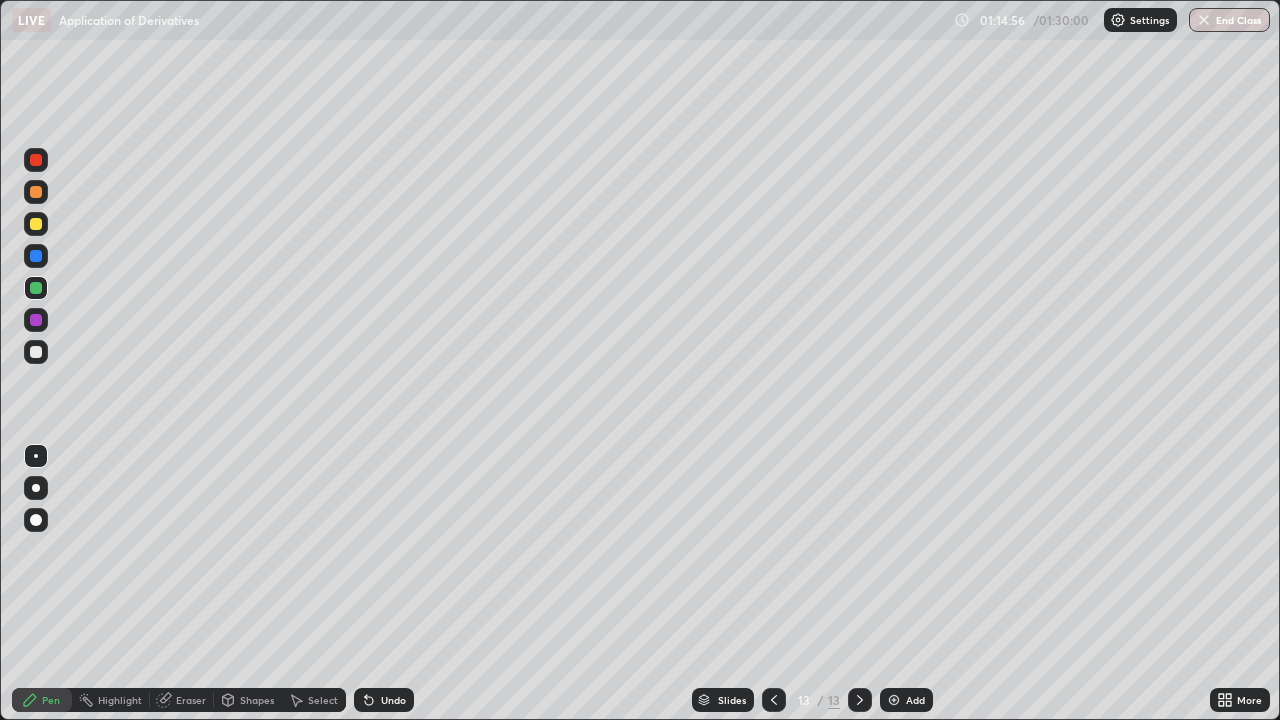 click 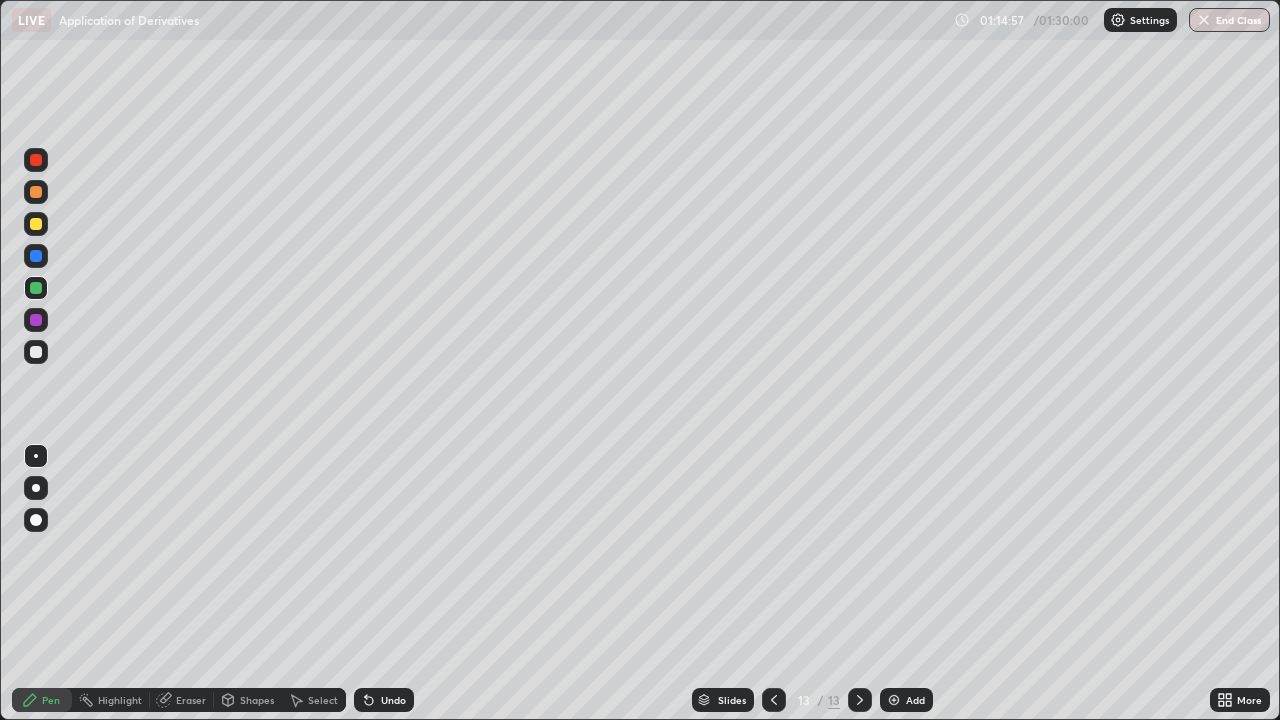 click 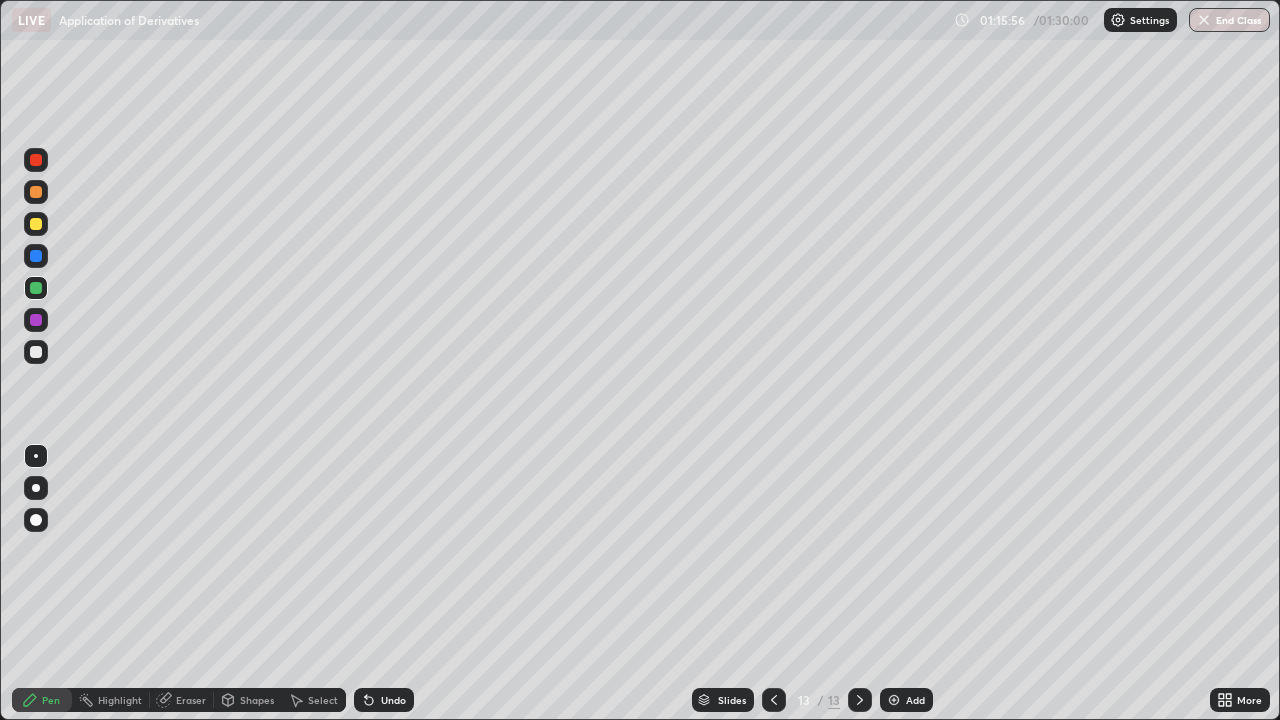 click 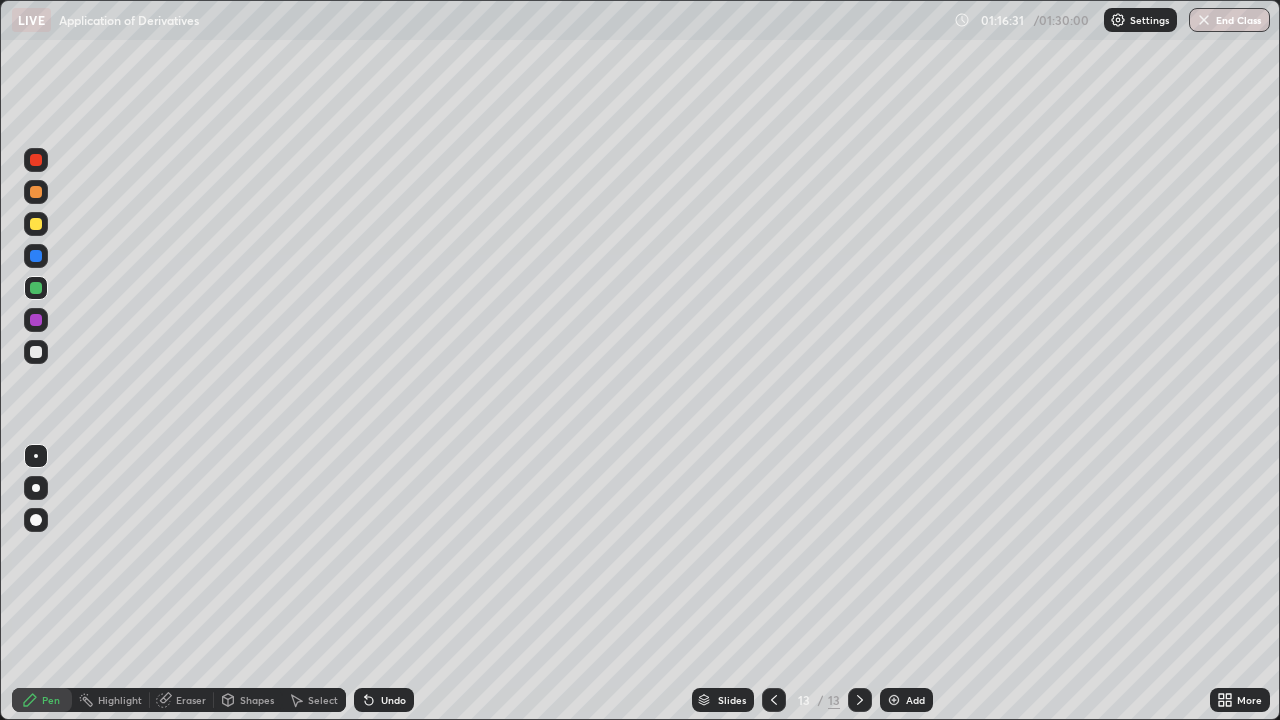 click on "Select" at bounding box center (323, 700) 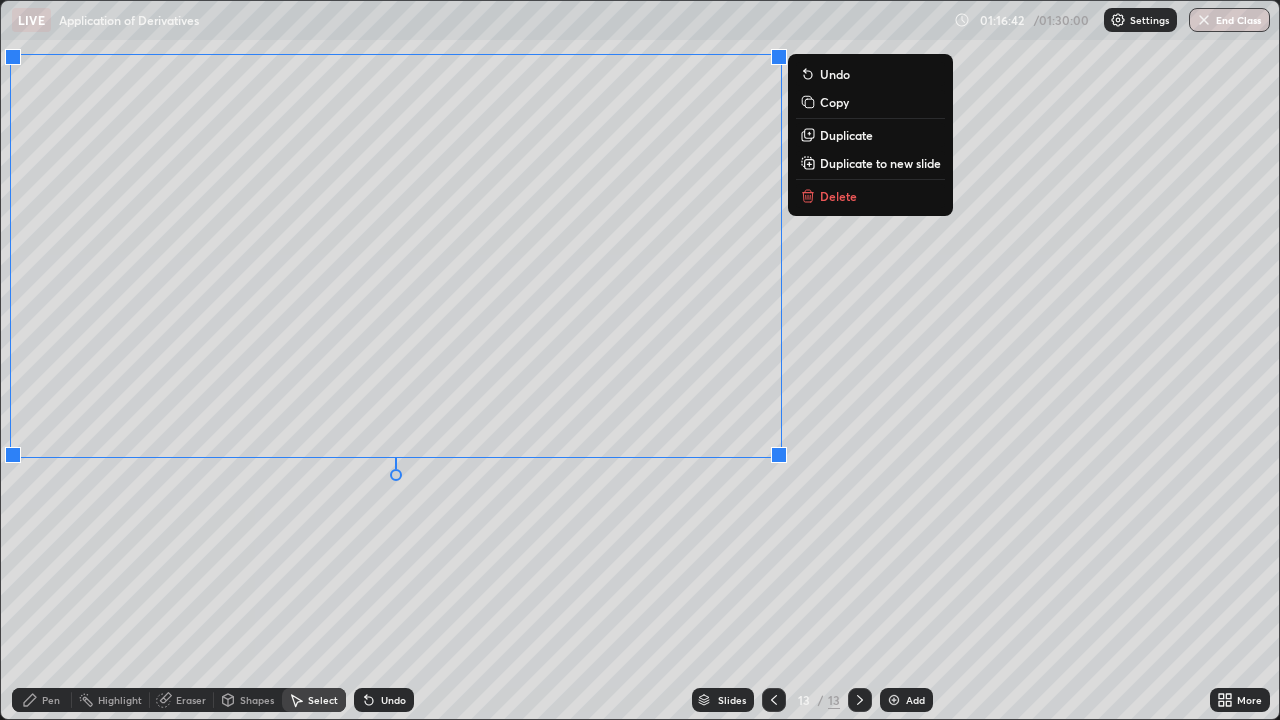 click on "Pen" at bounding box center (51, 700) 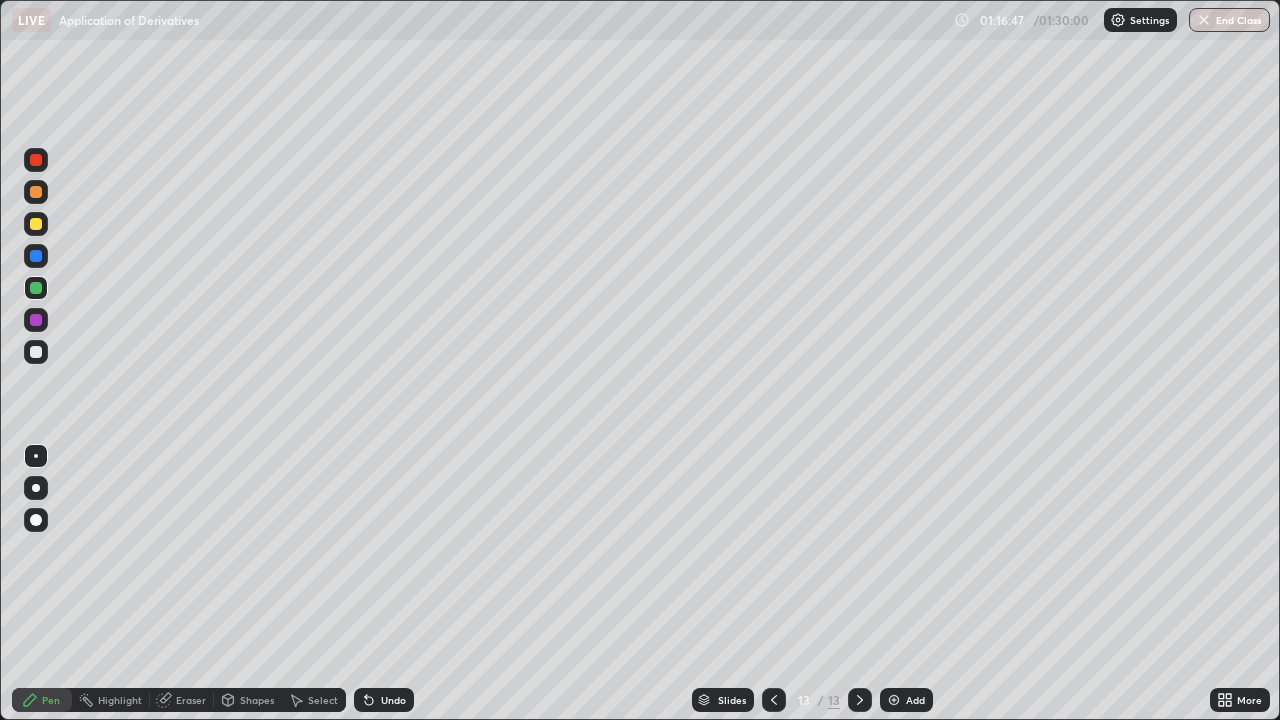 click at bounding box center (36, 352) 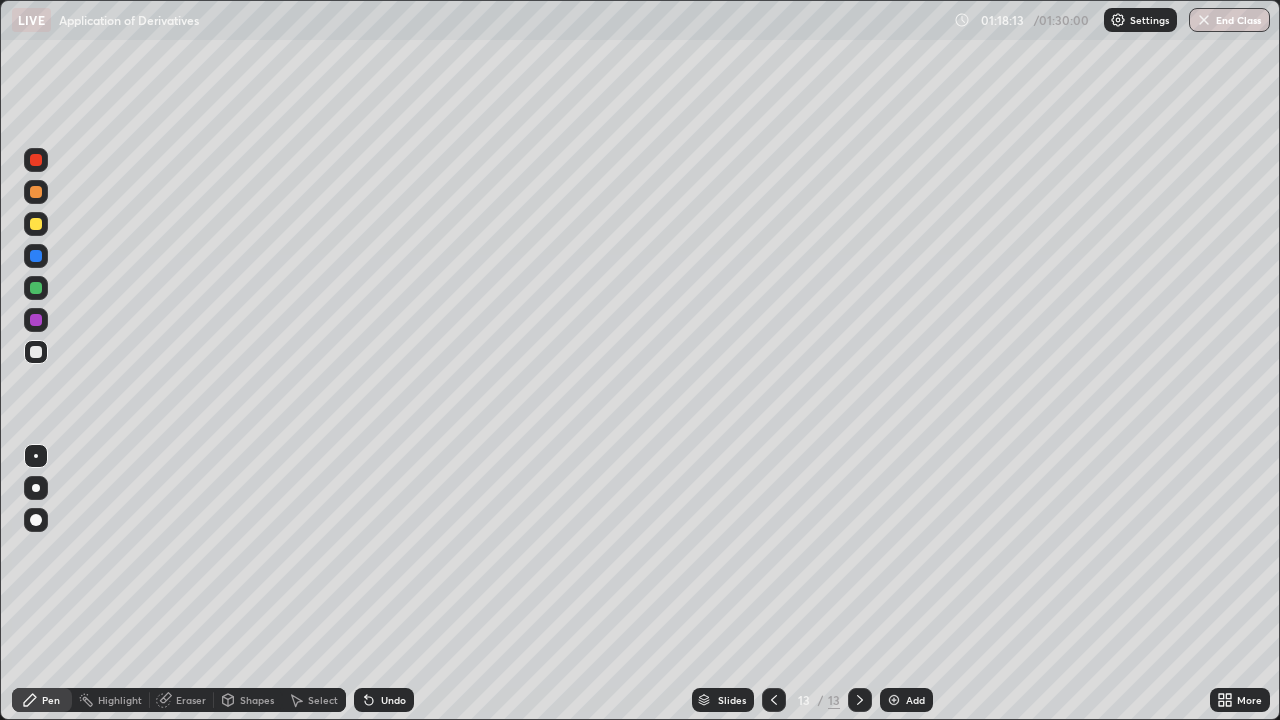 click at bounding box center (36, 224) 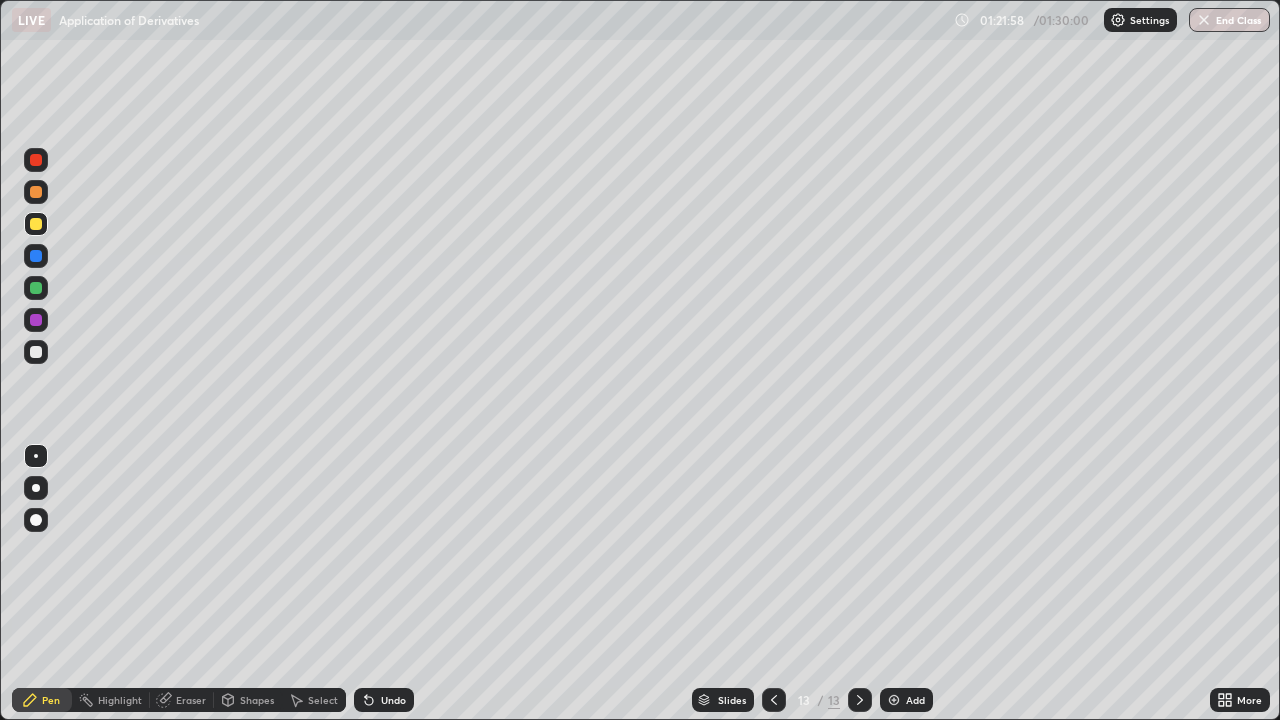 click at bounding box center (894, 700) 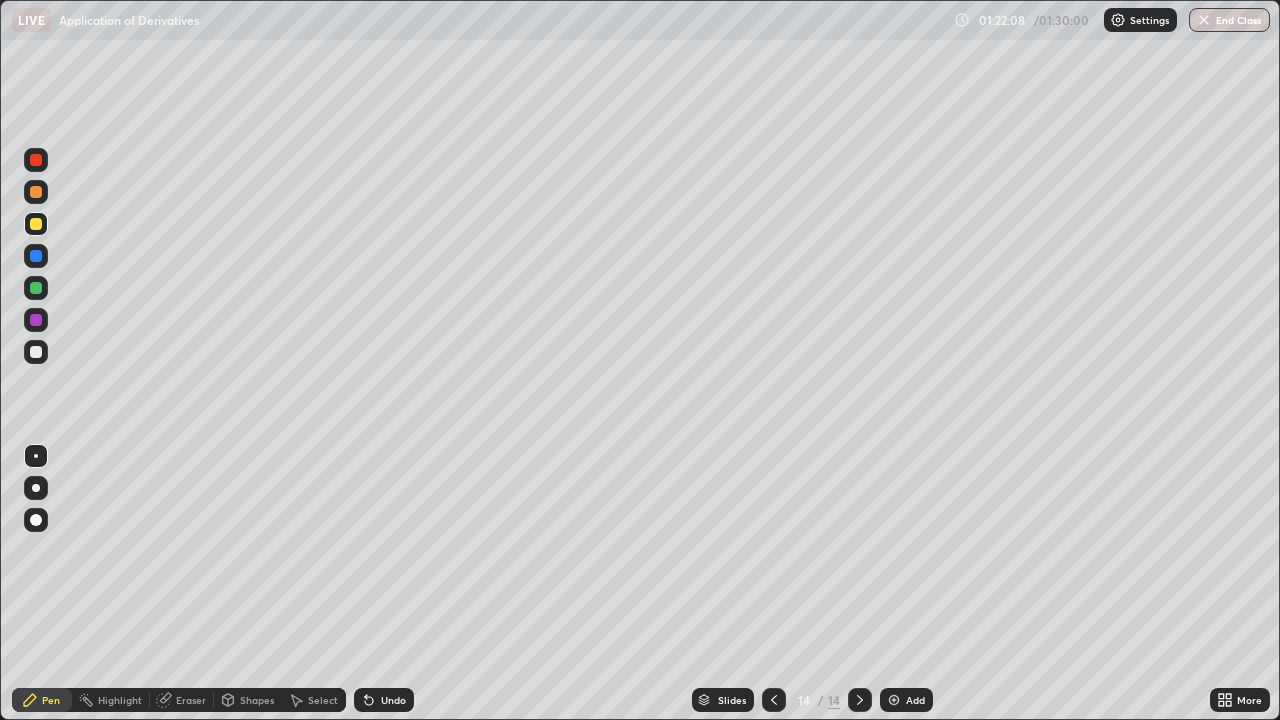 click at bounding box center (36, 352) 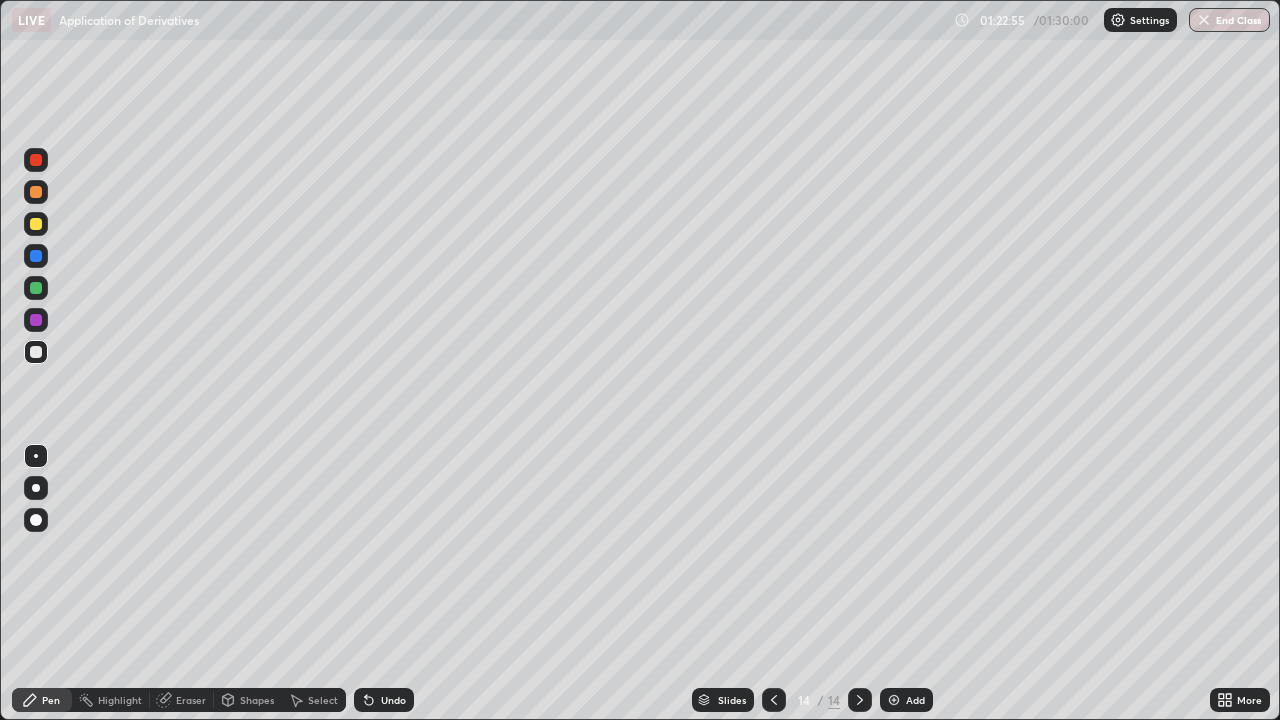 click 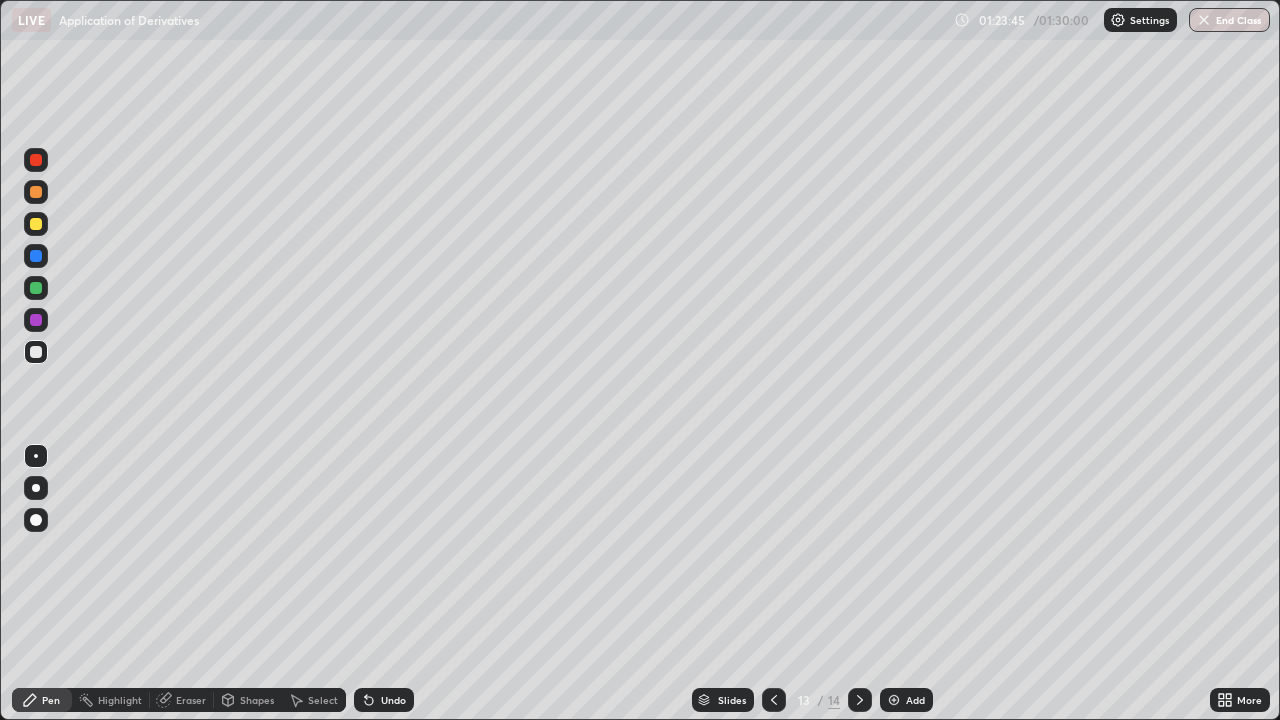 click at bounding box center [894, 700] 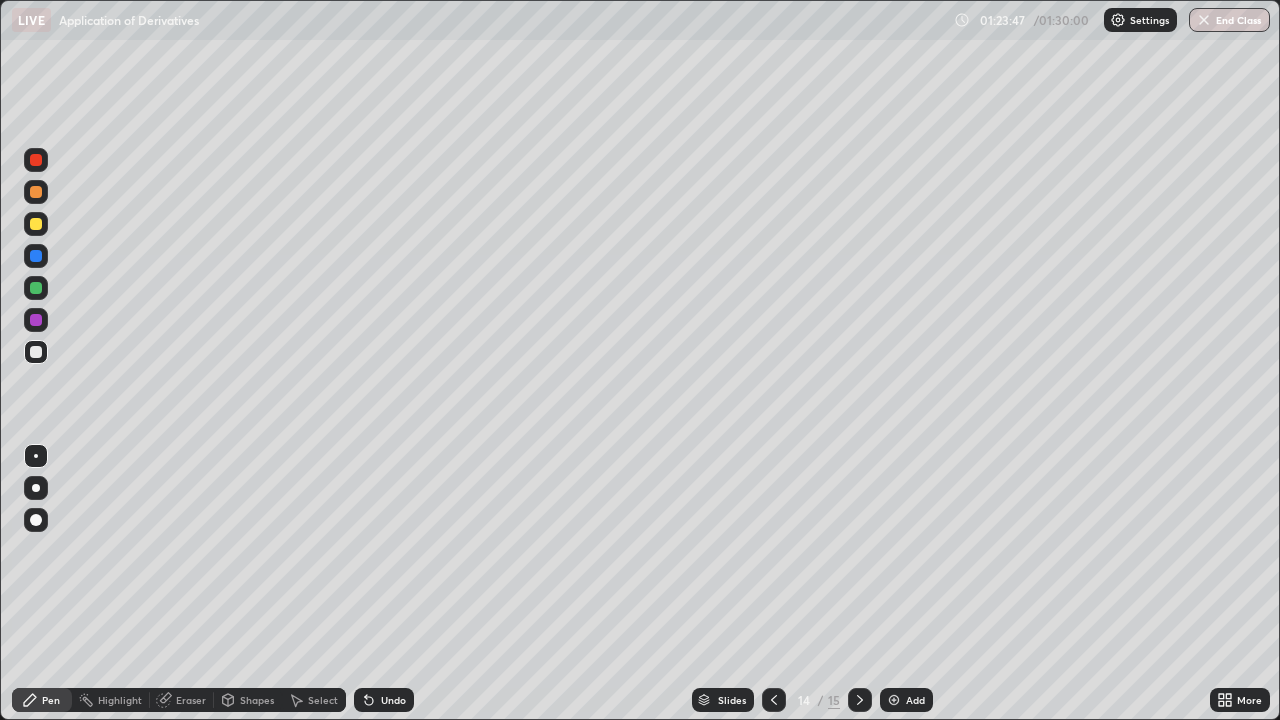 click at bounding box center (774, 700) 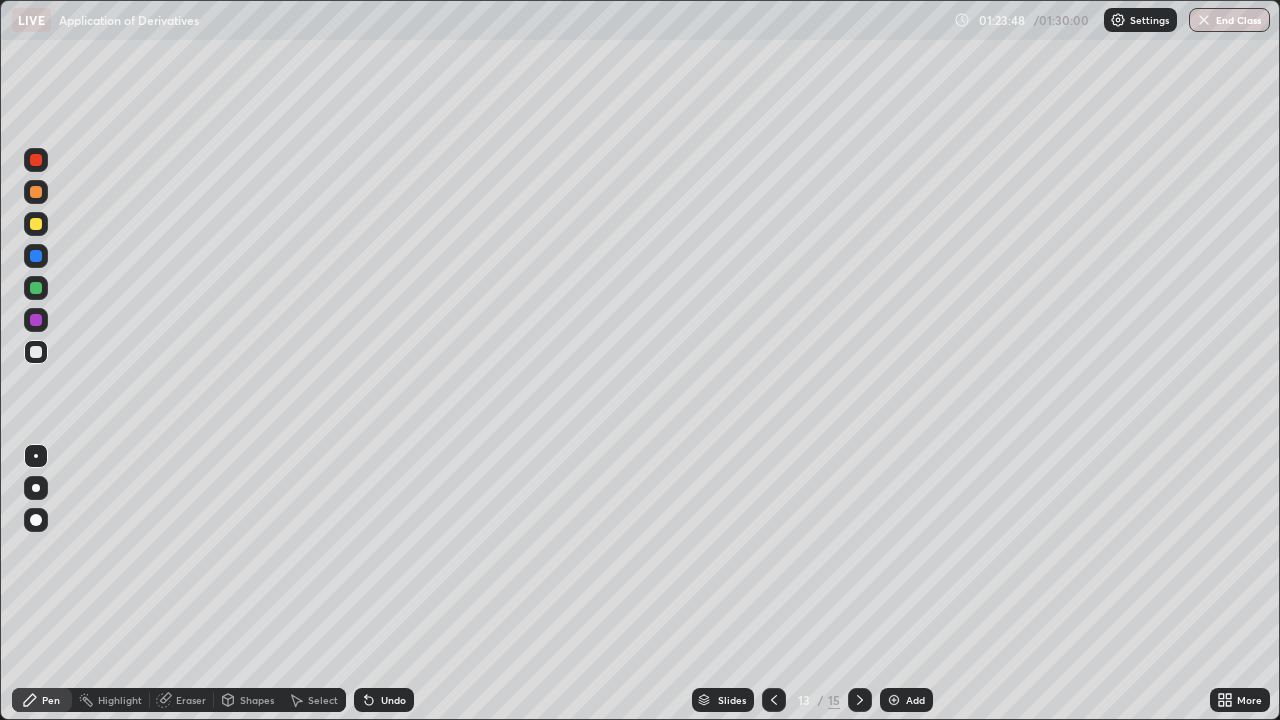 click 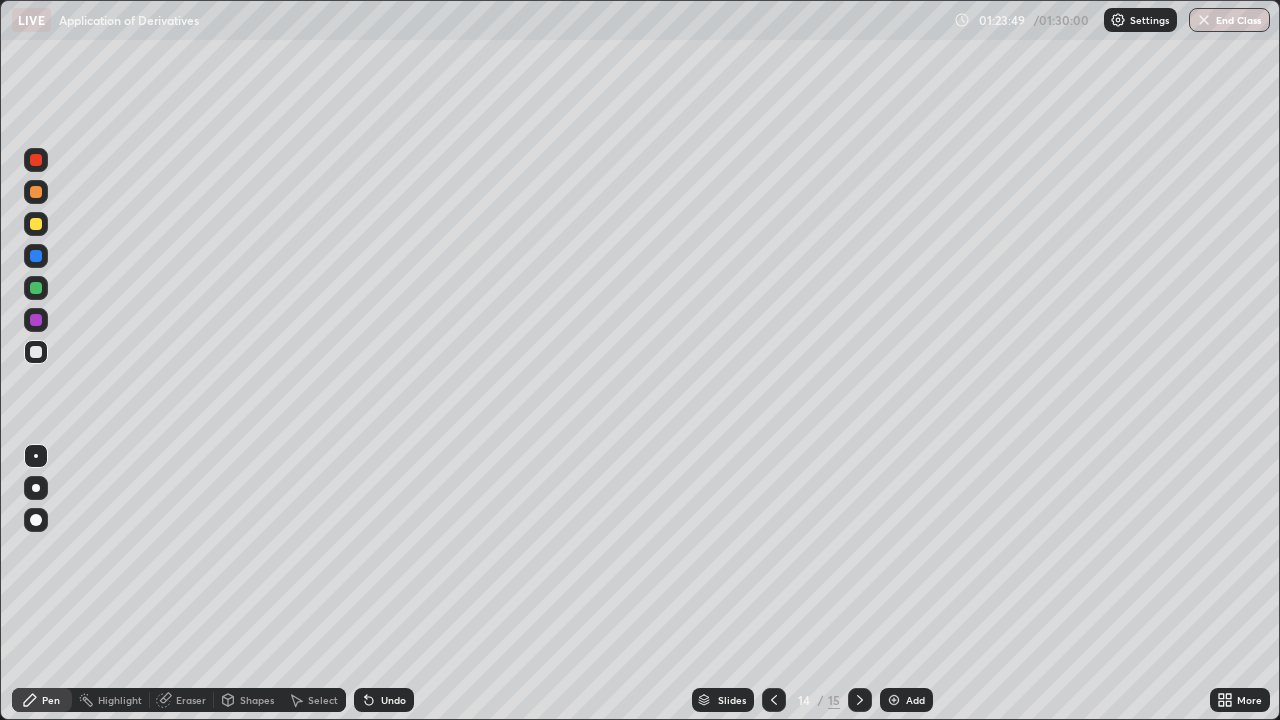 click 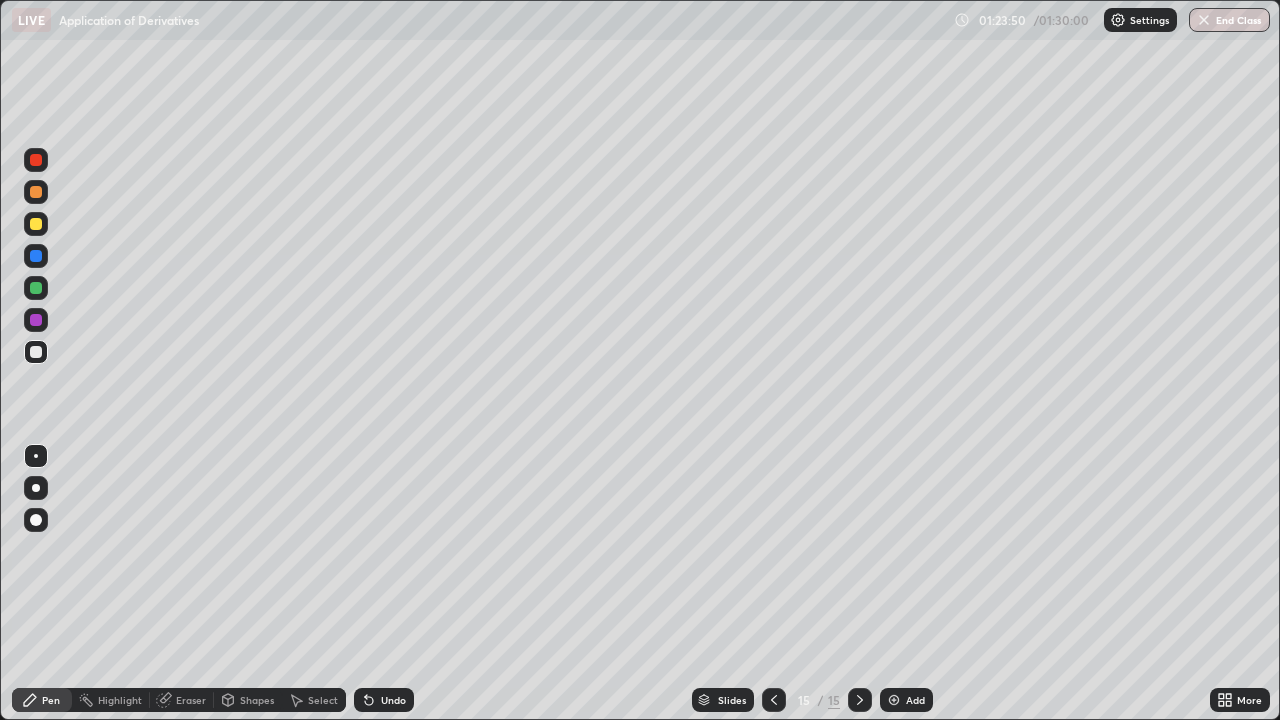 click 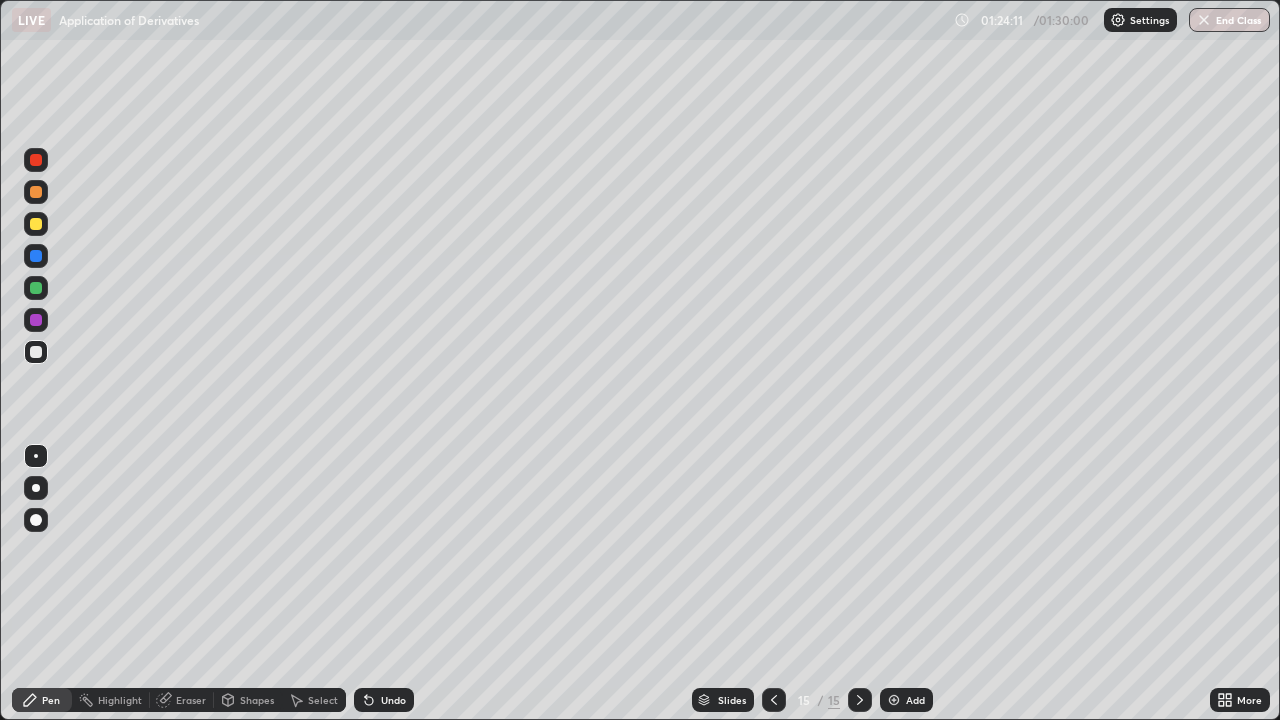 click on "End Class" at bounding box center [1229, 20] 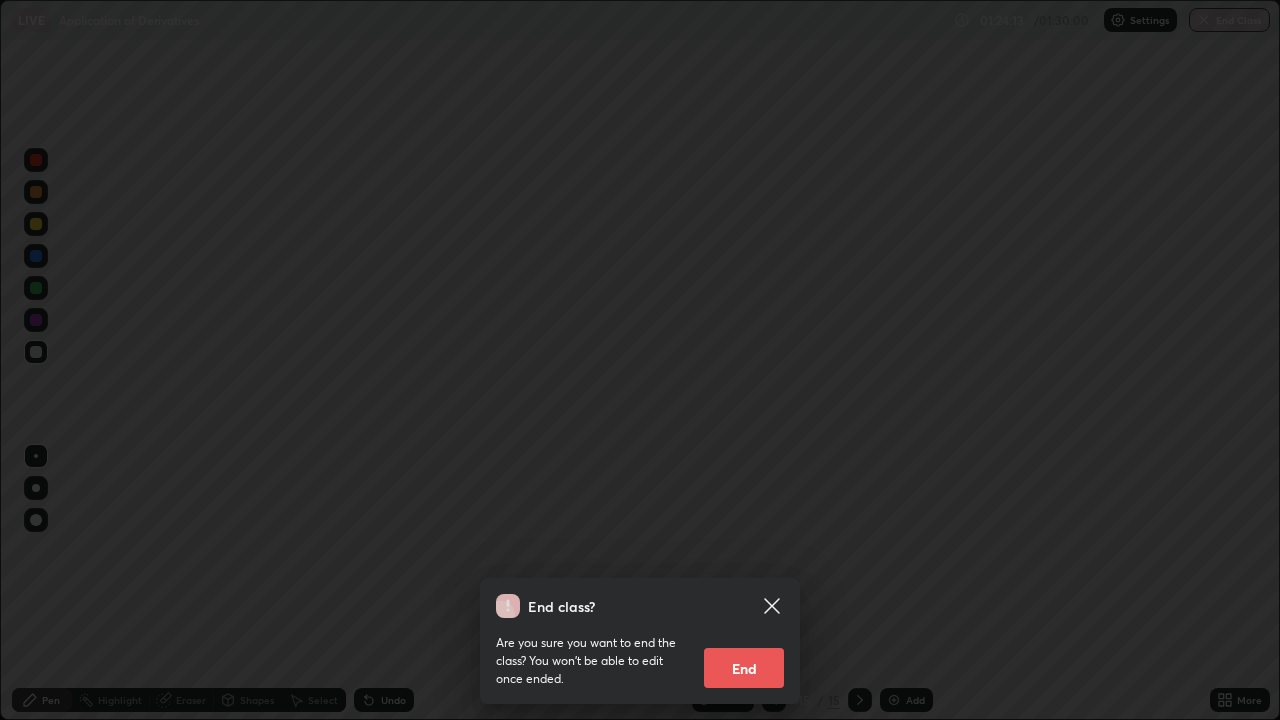 click on "End" at bounding box center (744, 668) 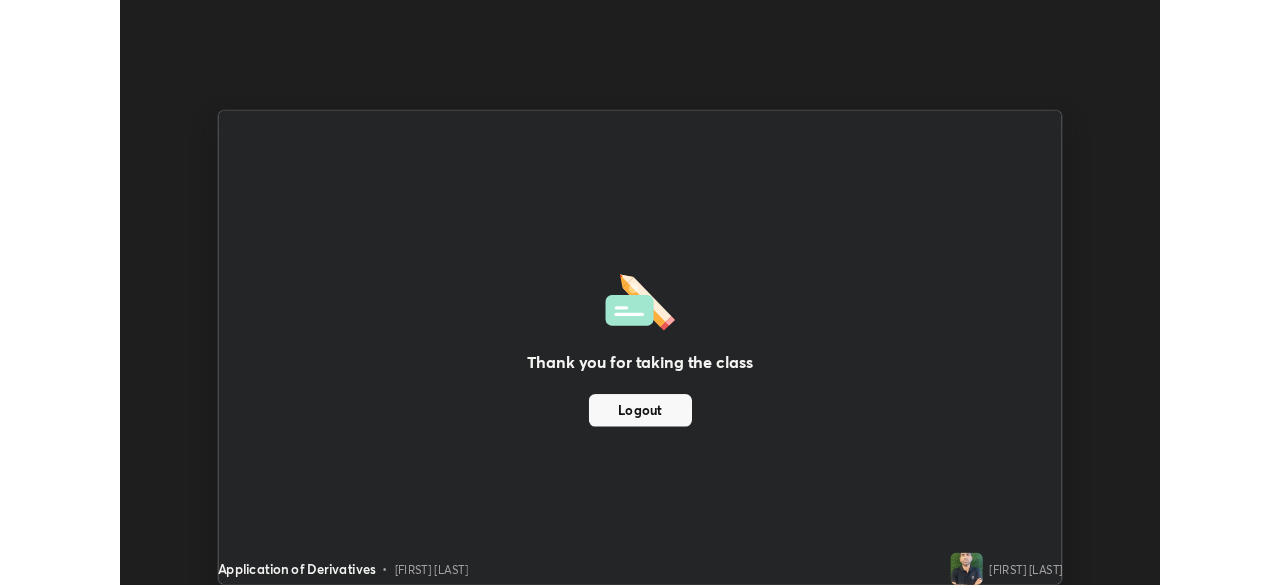 scroll, scrollTop: 585, scrollLeft: 1280, axis: both 